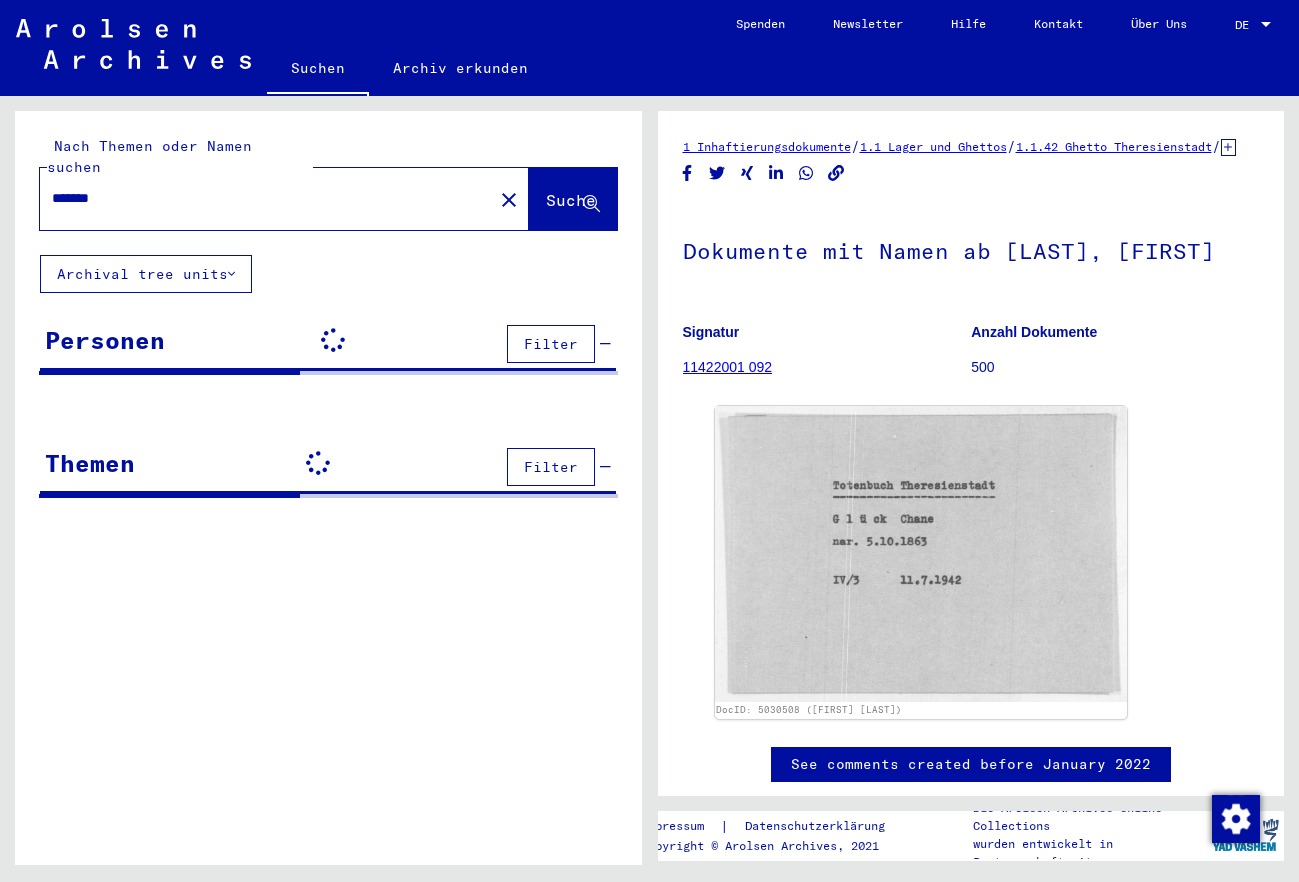 scroll, scrollTop: 0, scrollLeft: 0, axis: both 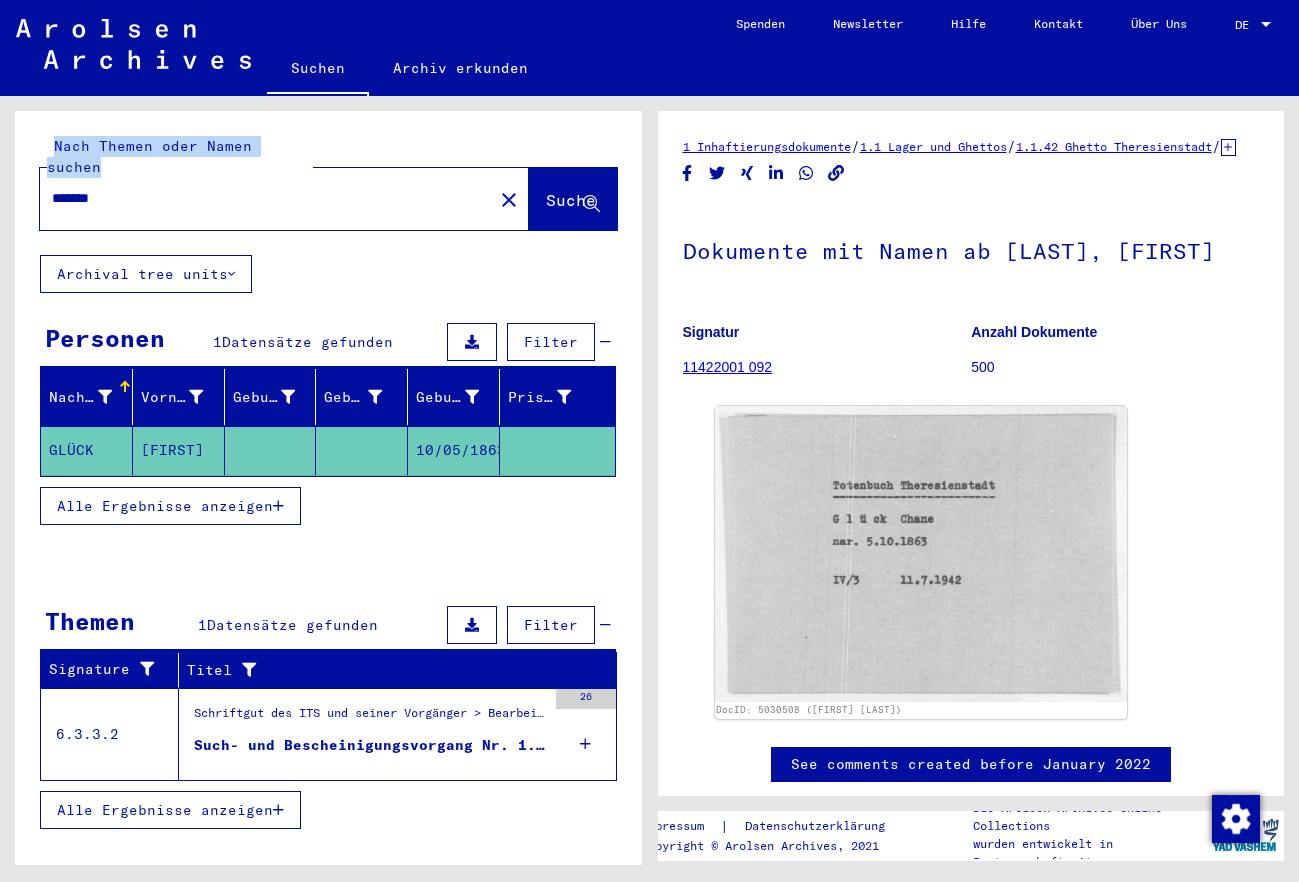 drag, startPoint x: 175, startPoint y: 195, endPoint x: -40, endPoint y: 151, distance: 219.45615 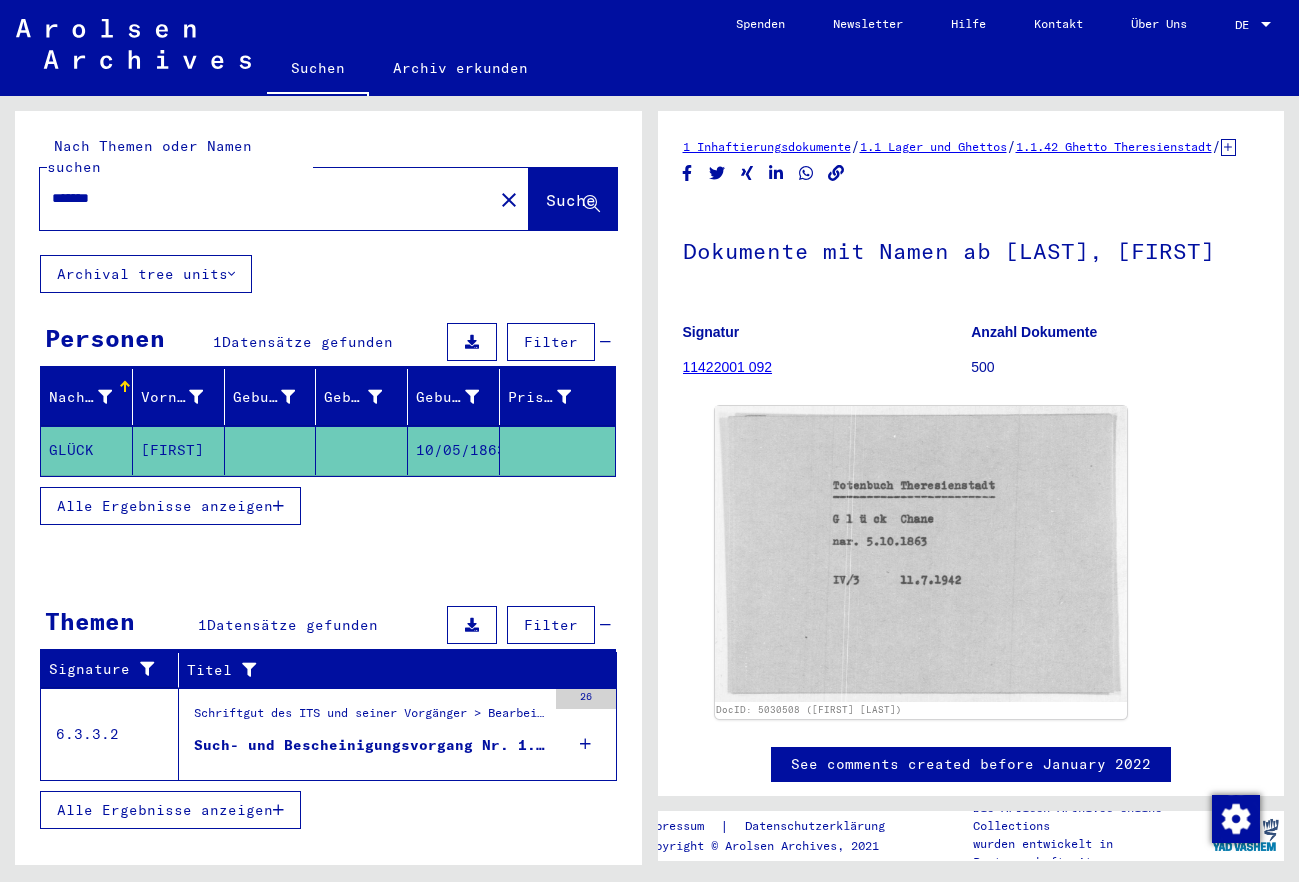 drag, startPoint x: 136, startPoint y: 180, endPoint x: -177, endPoint y: 215, distance: 314.95078 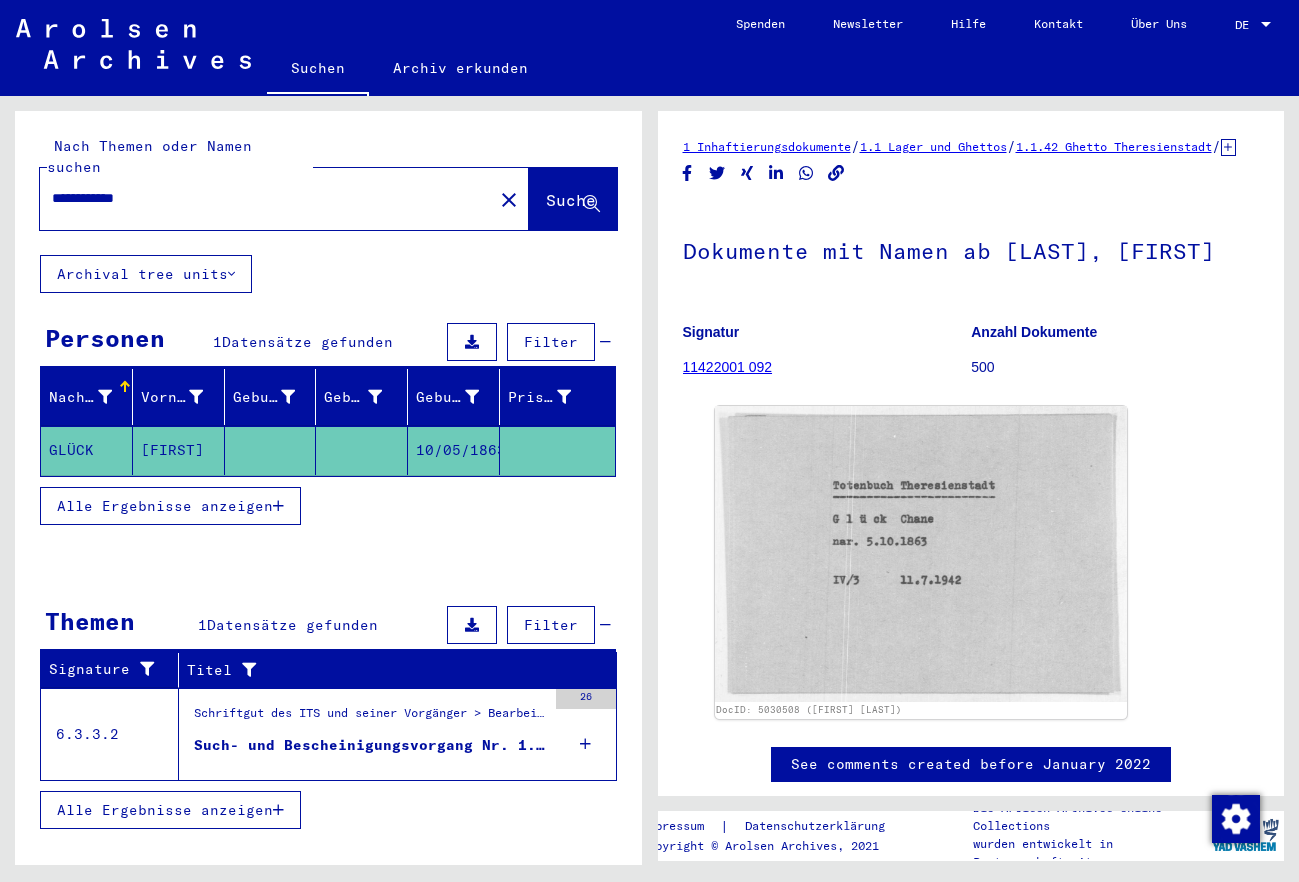 type on "**********" 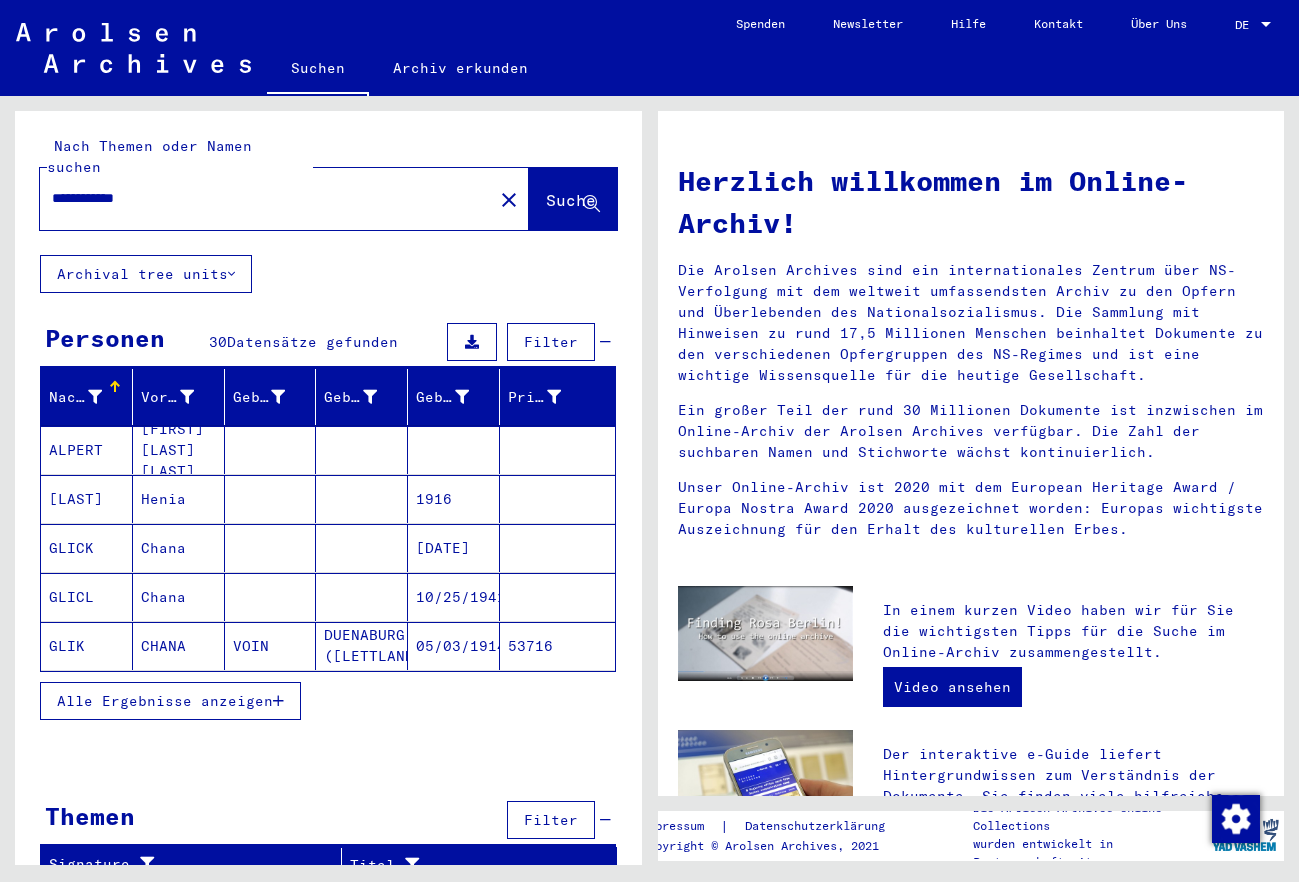 click on "Alle Ergebnisse anzeigen" at bounding box center [165, 701] 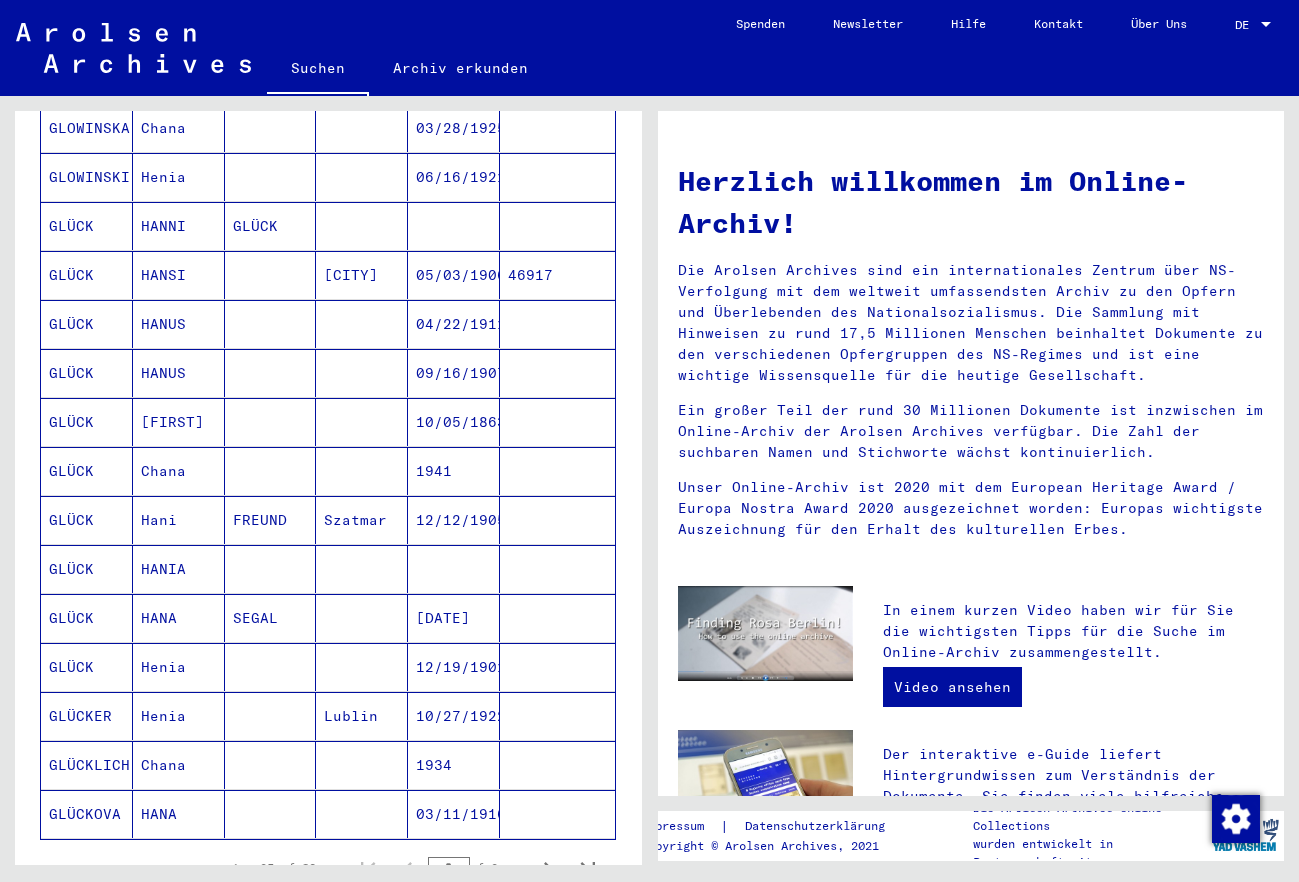 scroll, scrollTop: 864, scrollLeft: 0, axis: vertical 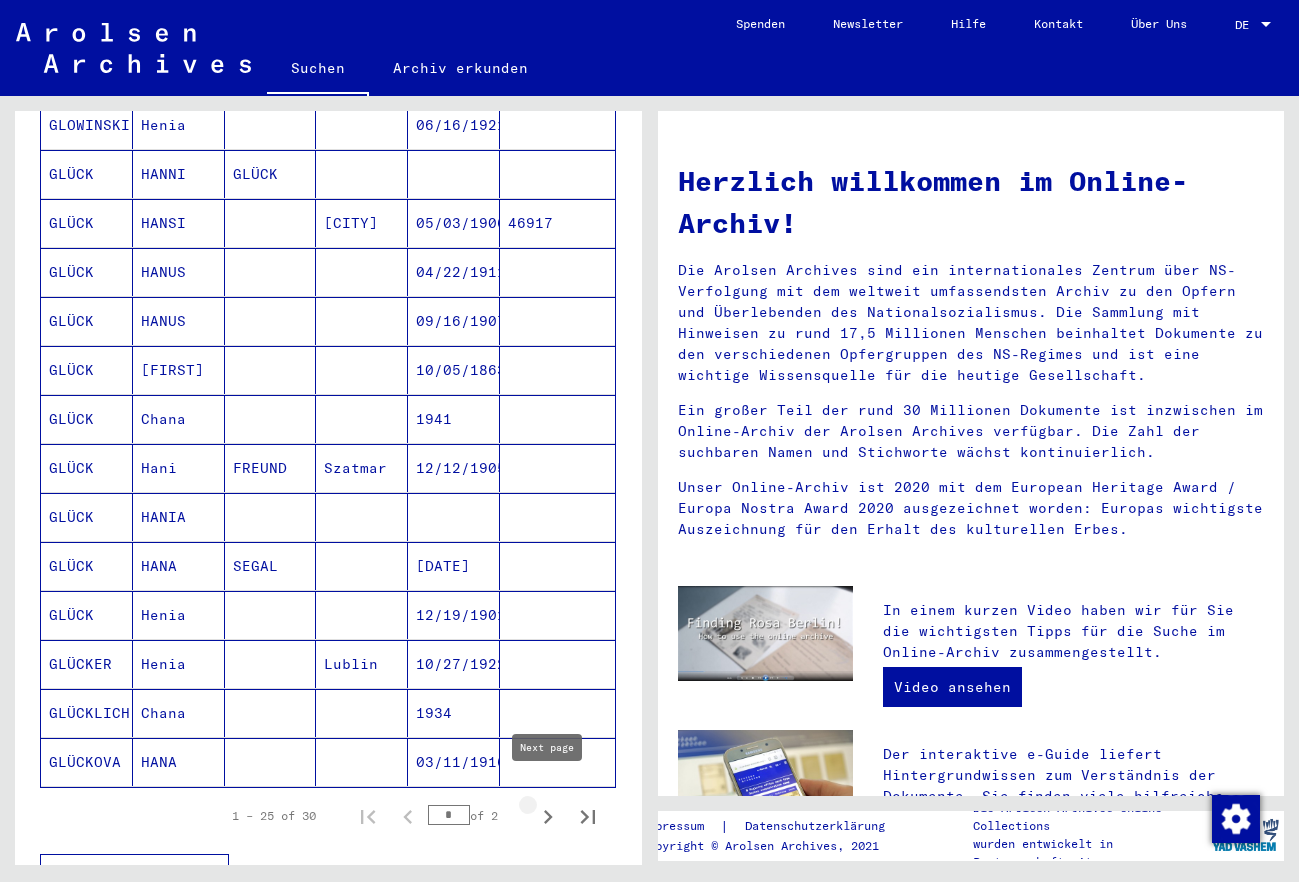 click 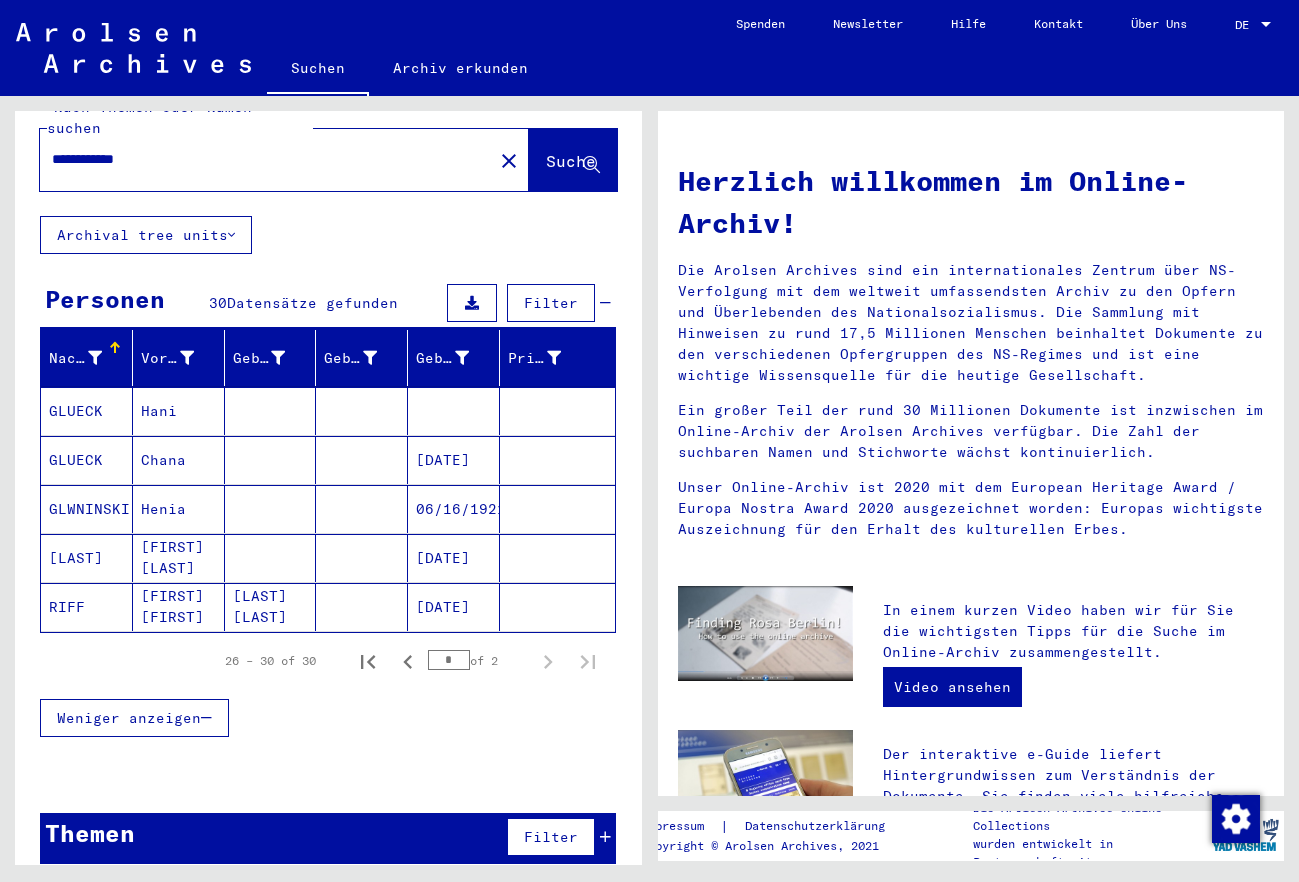 click on "[DATE]" at bounding box center [454, 509] 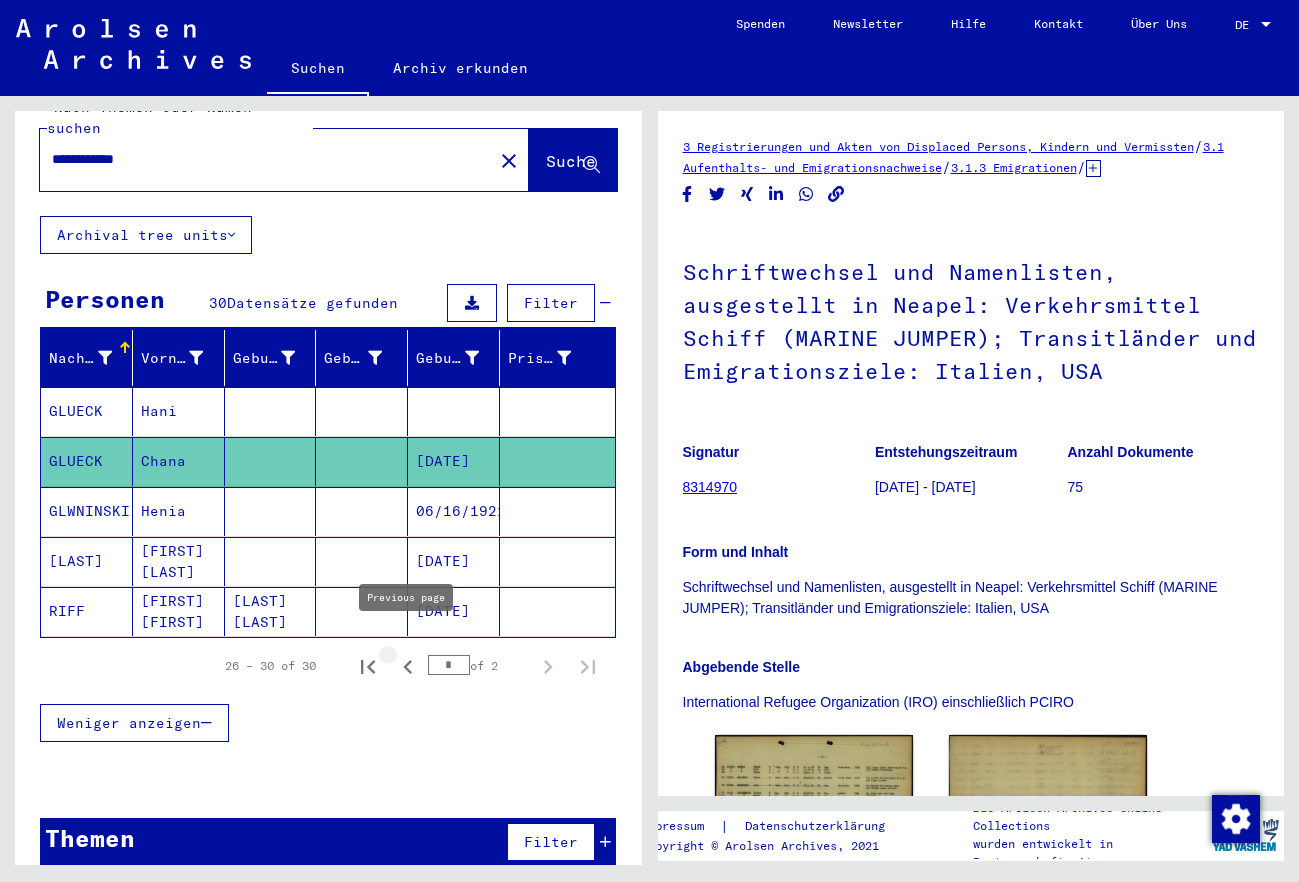 click 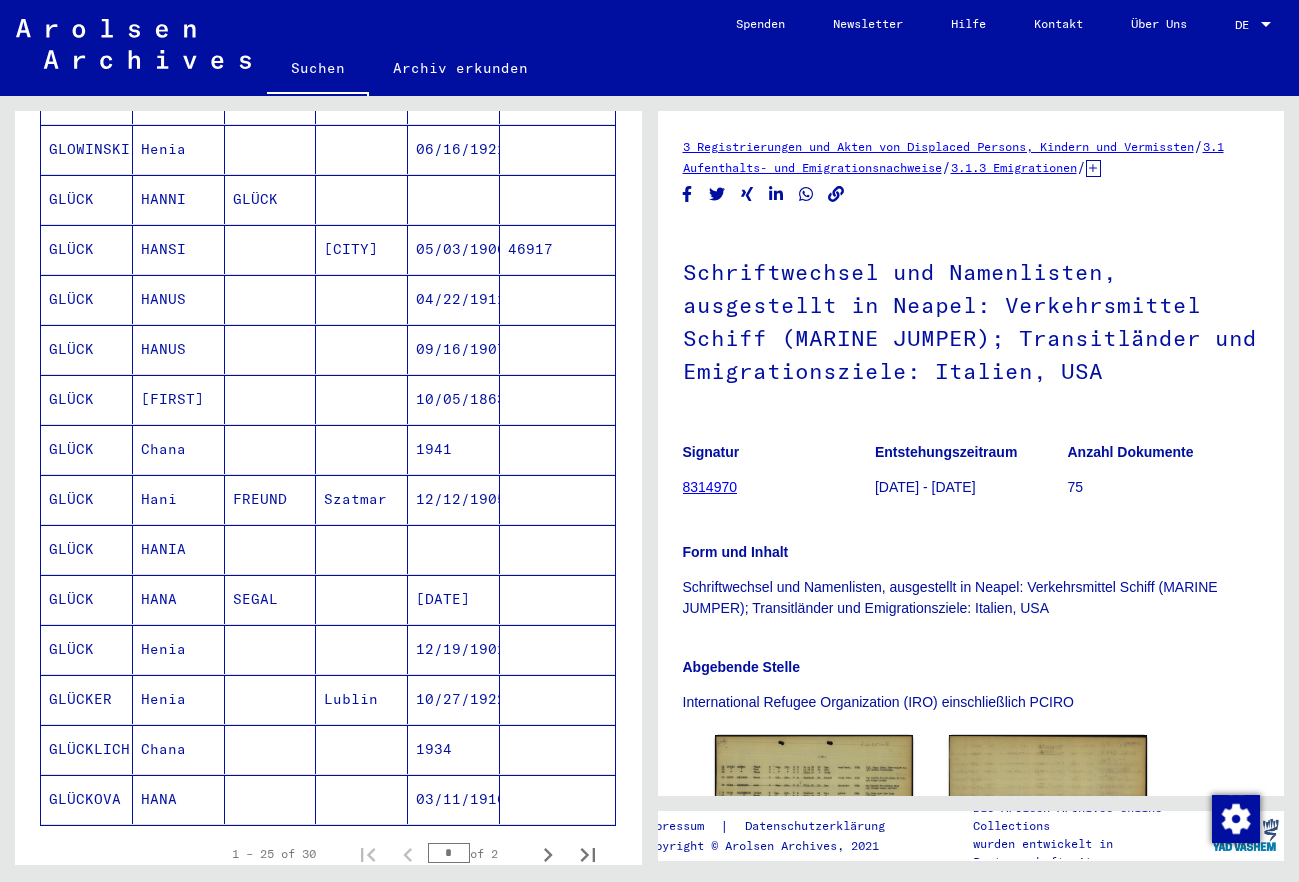 scroll, scrollTop: 903, scrollLeft: 0, axis: vertical 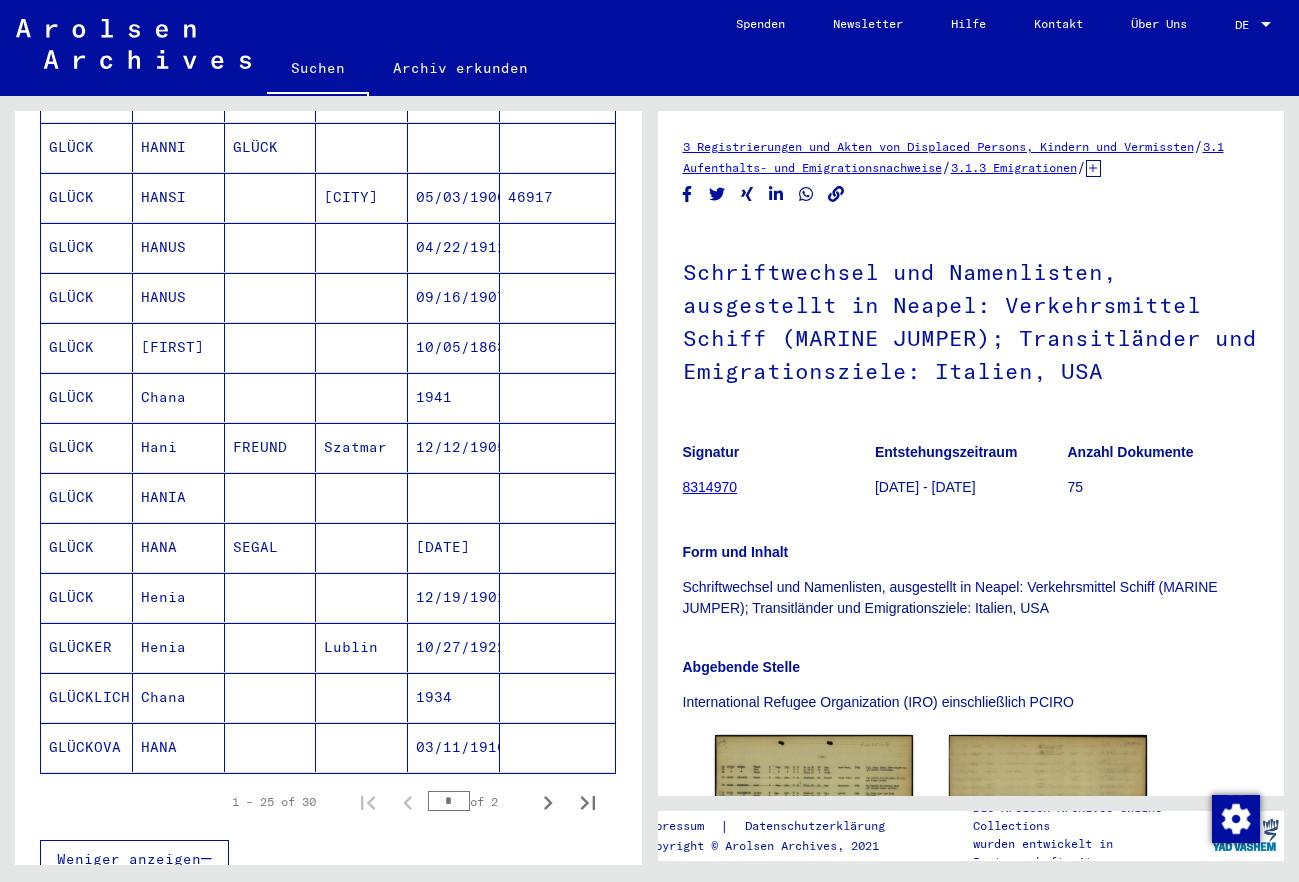 click on "10/05/1863" at bounding box center (454, 397) 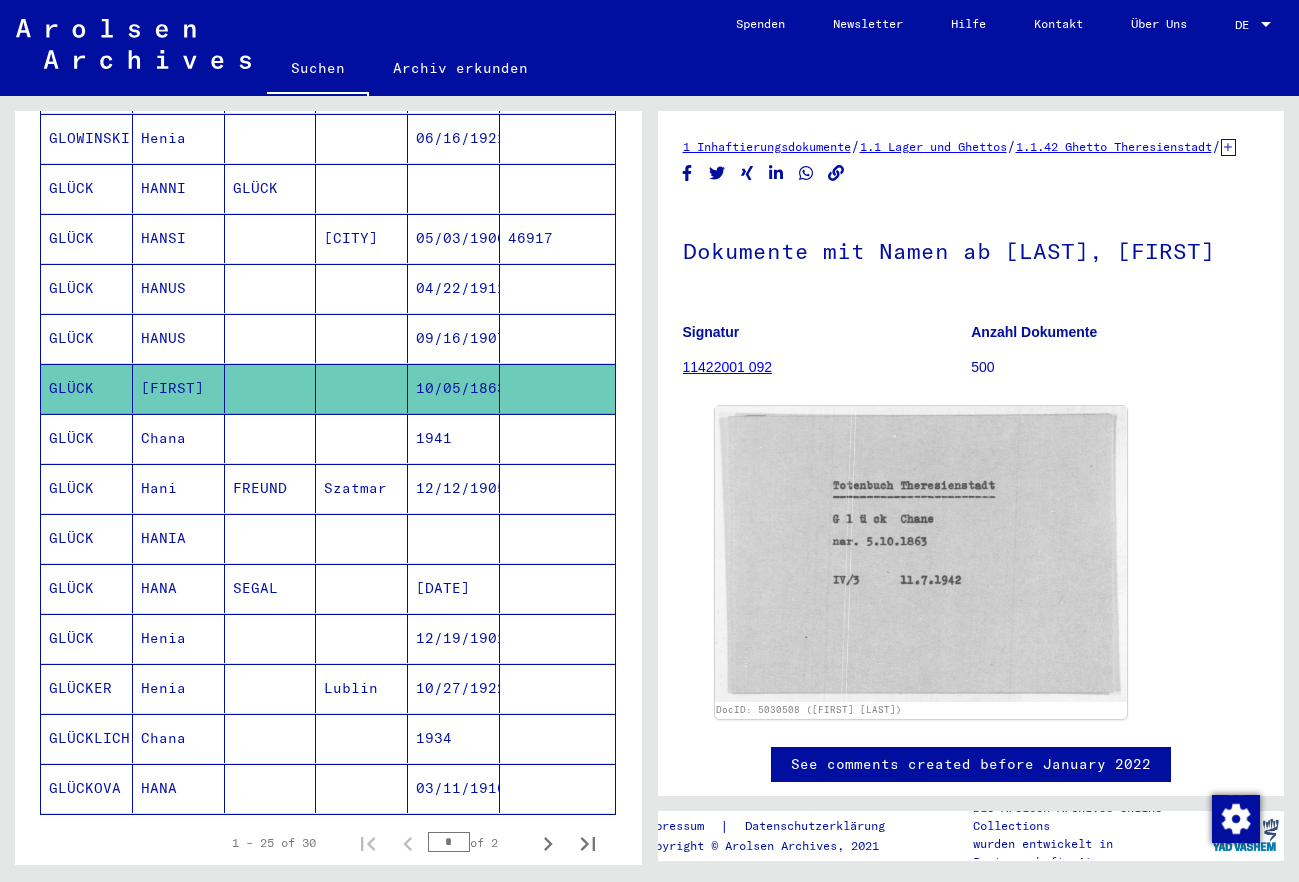 scroll, scrollTop: 903, scrollLeft: 0, axis: vertical 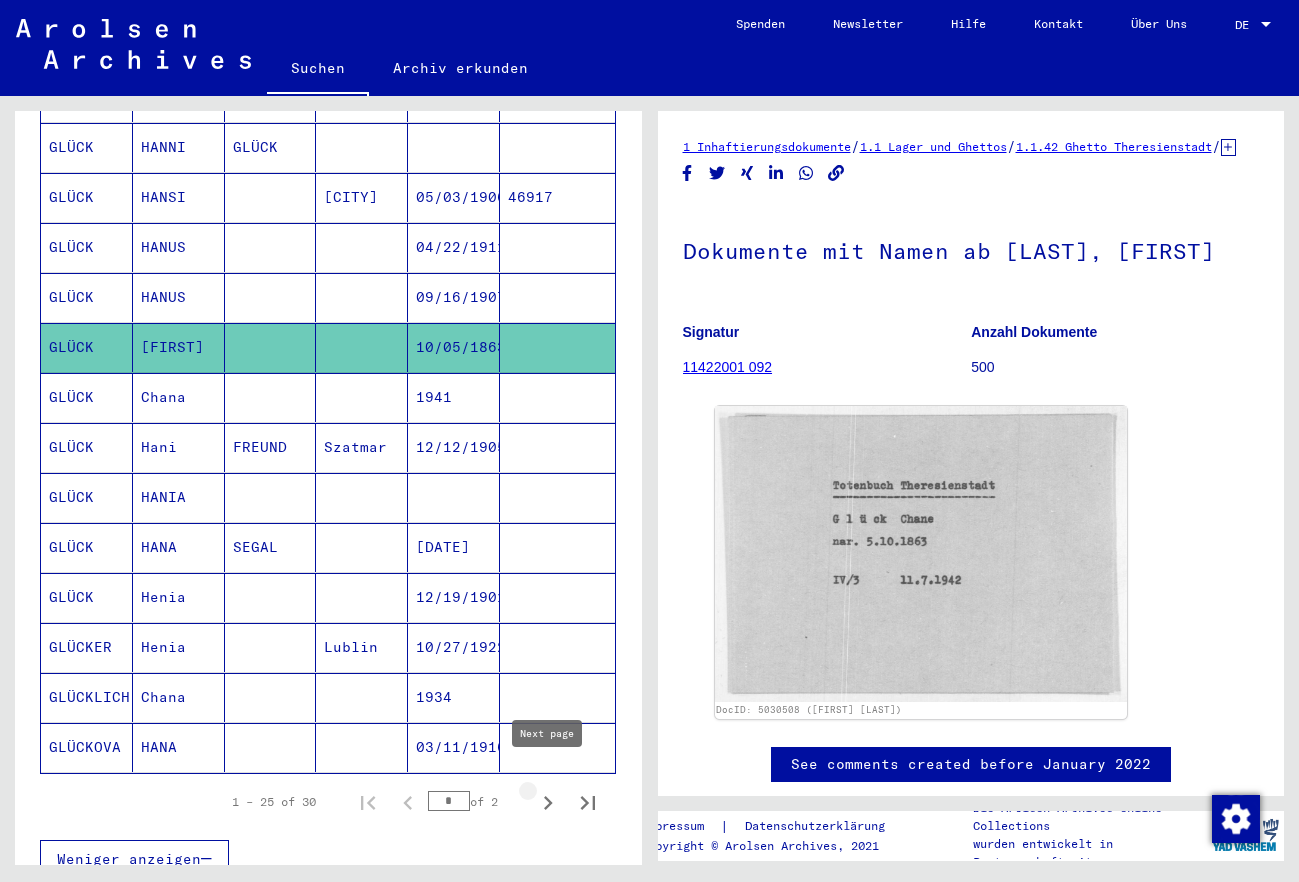 click 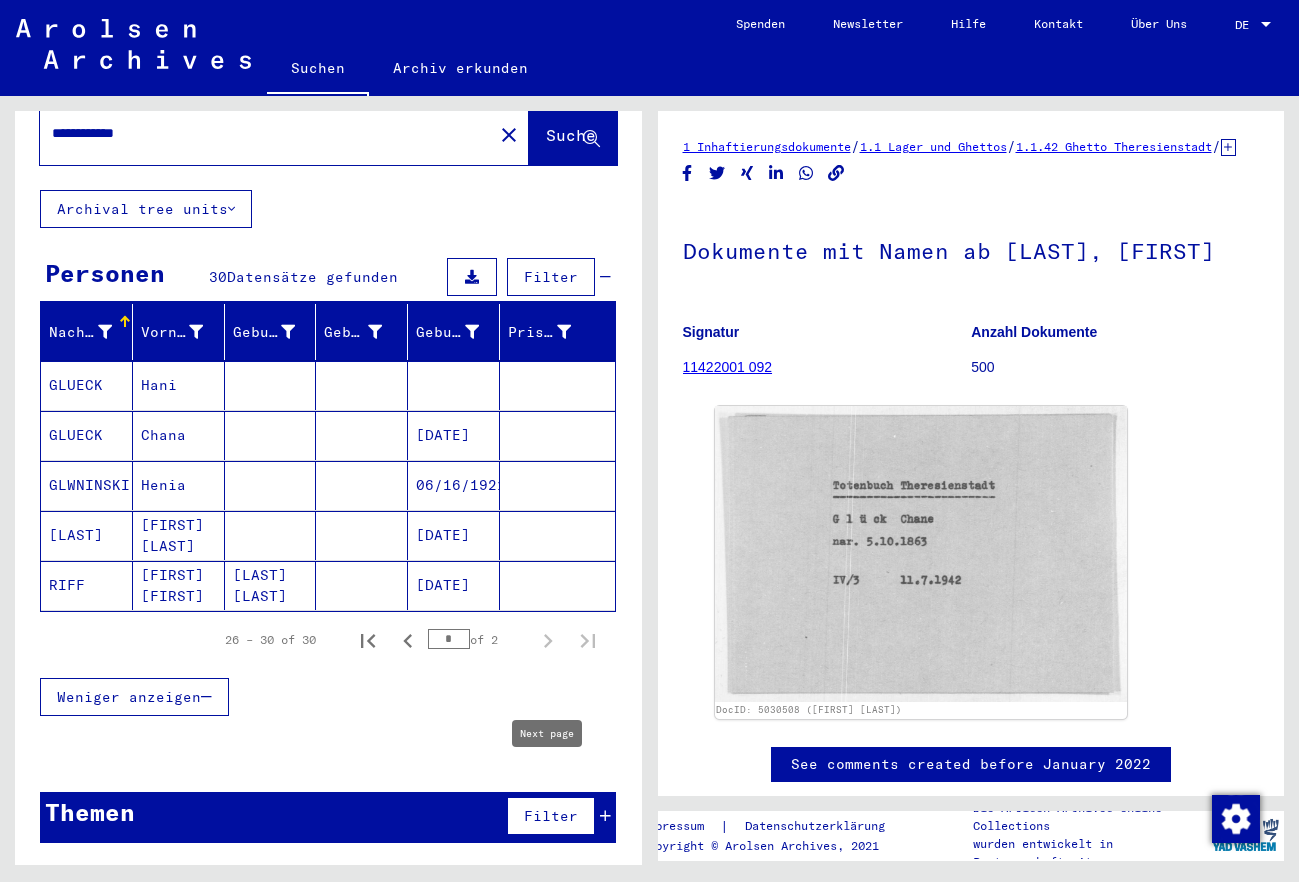 scroll, scrollTop: 44, scrollLeft: 0, axis: vertical 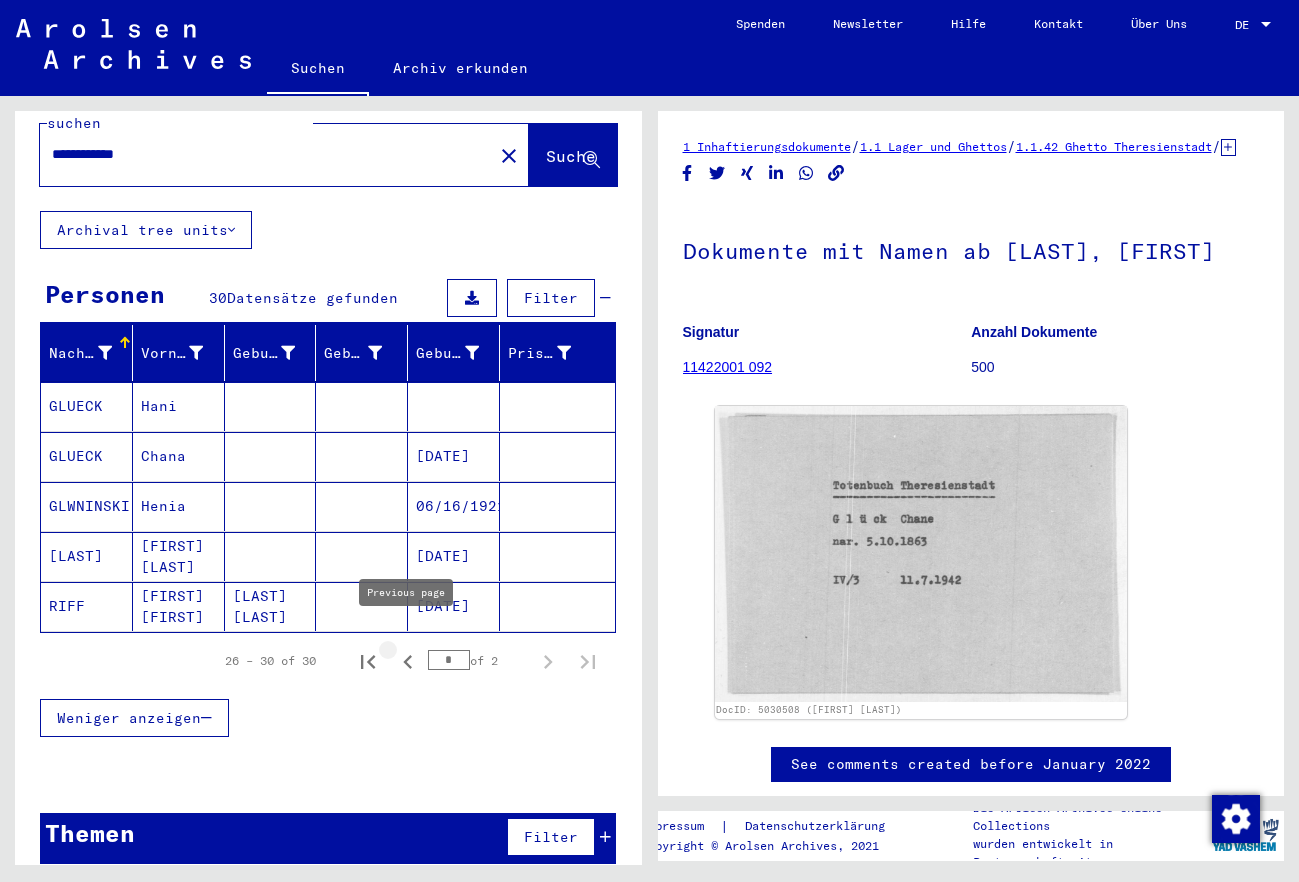 click 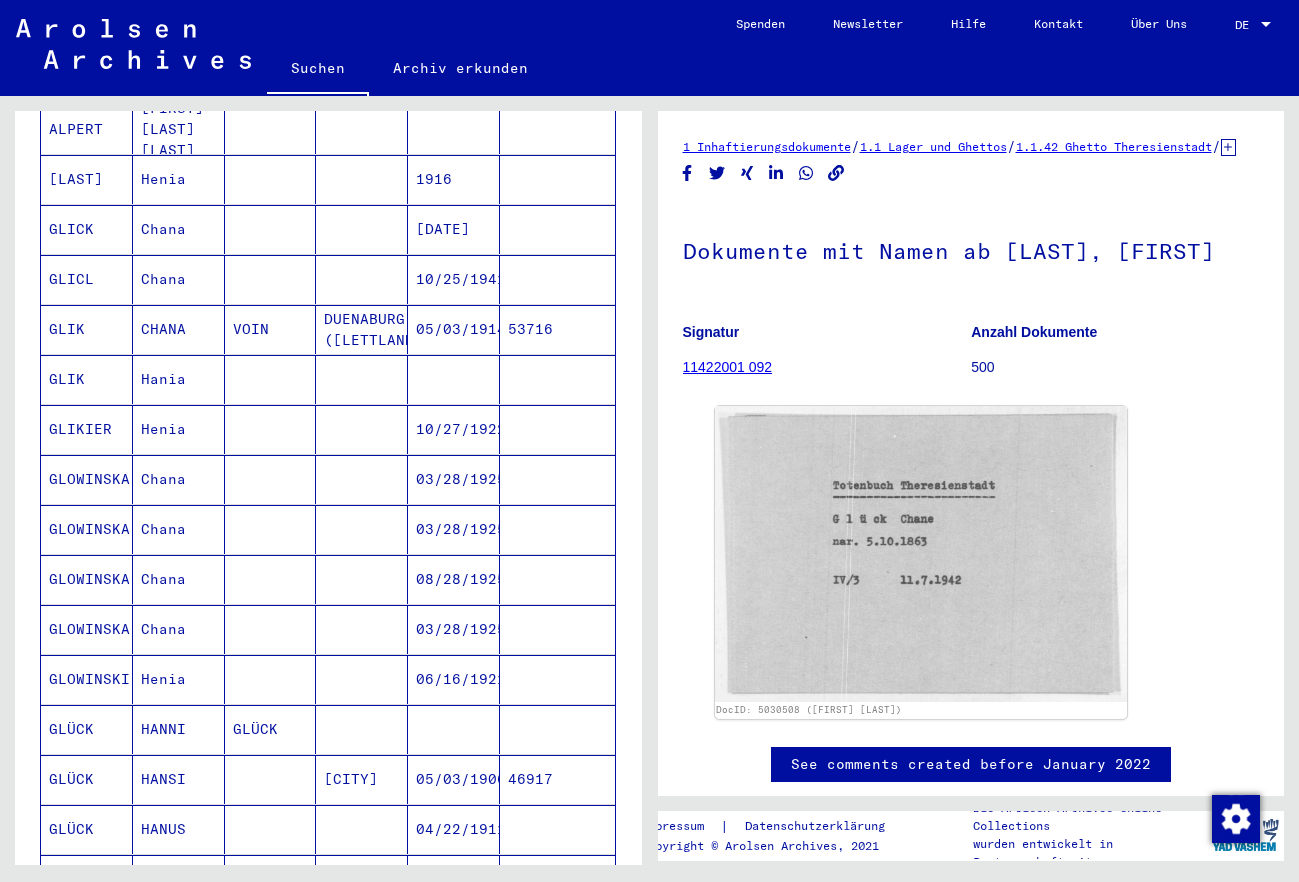 scroll, scrollTop: 368, scrollLeft: 0, axis: vertical 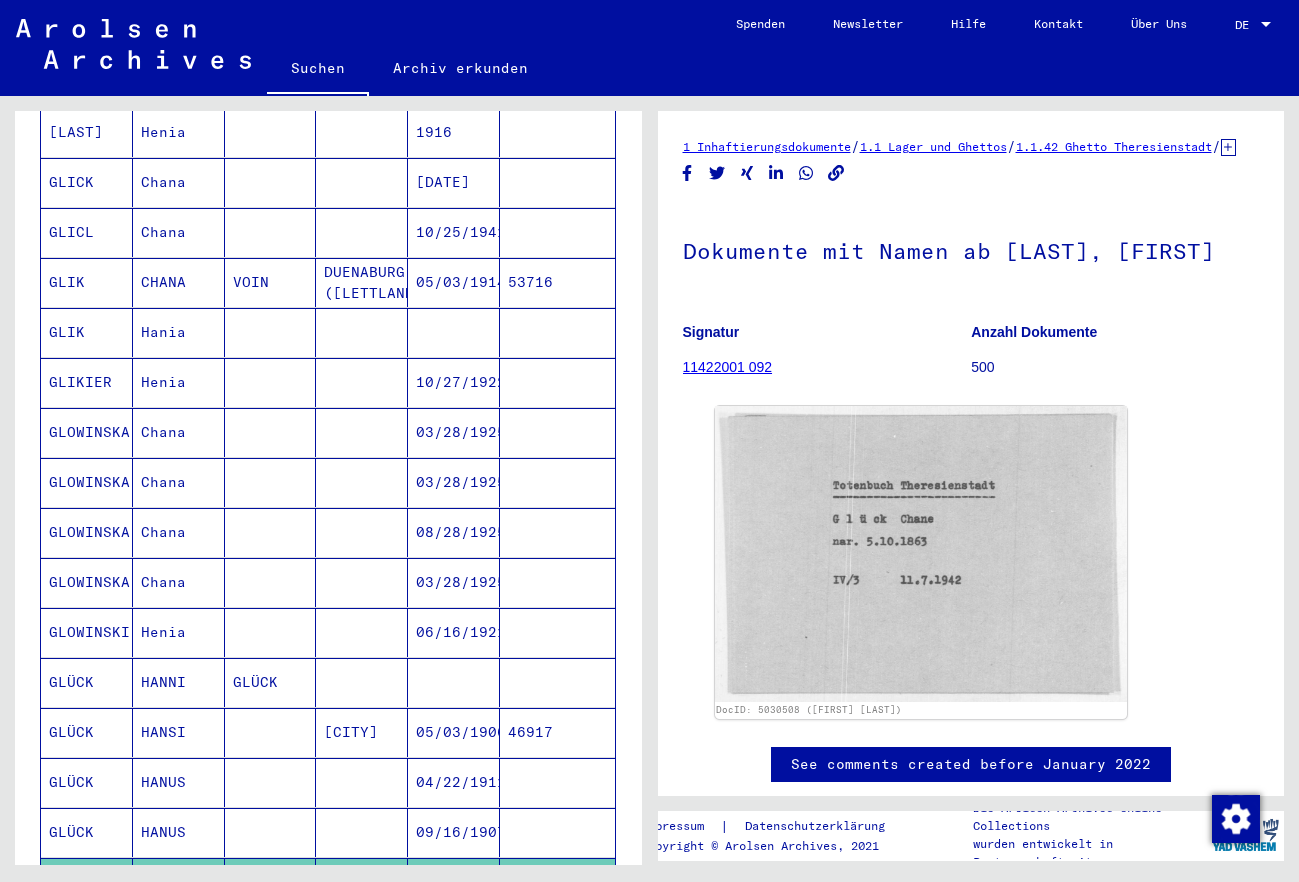 click at bounding box center [454, 732] 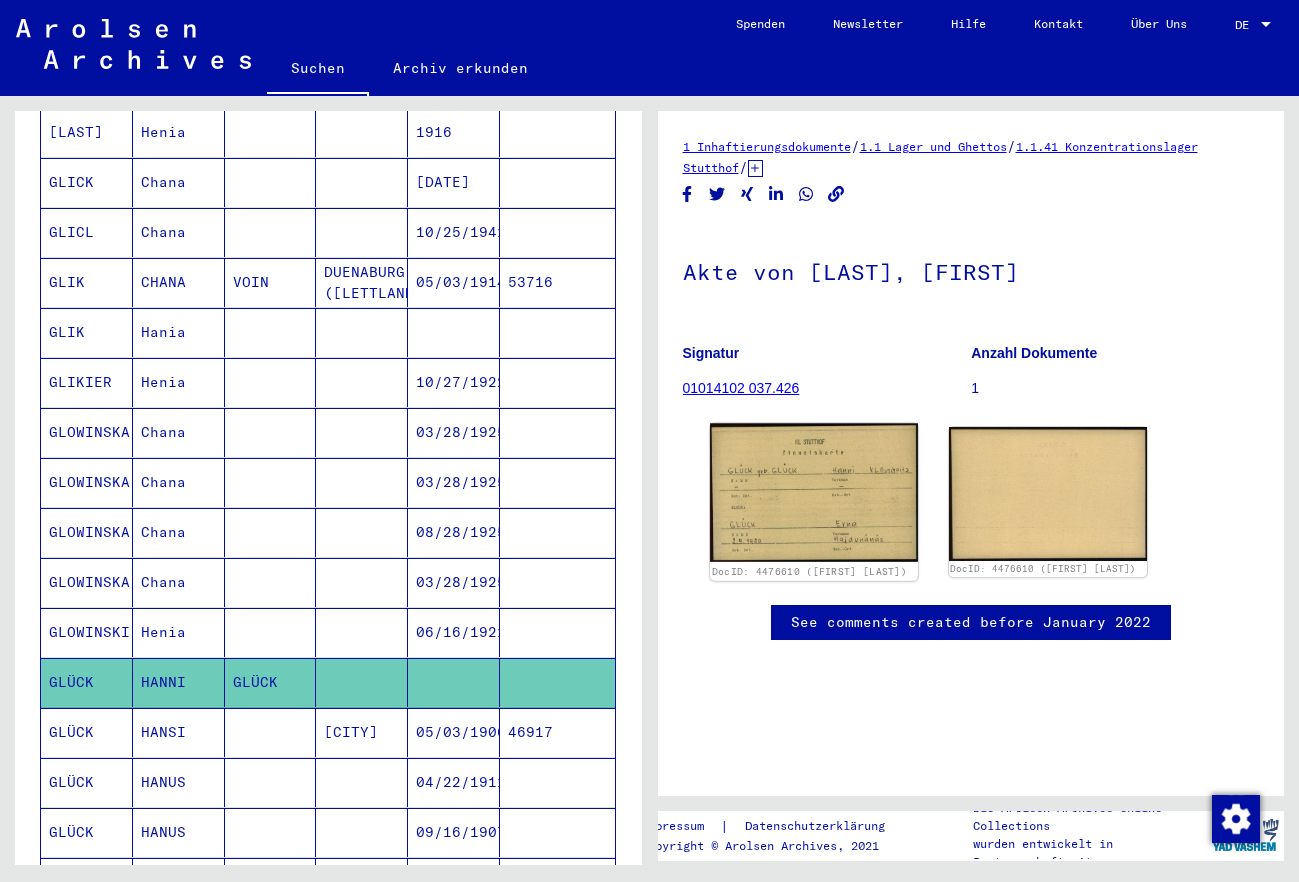 click 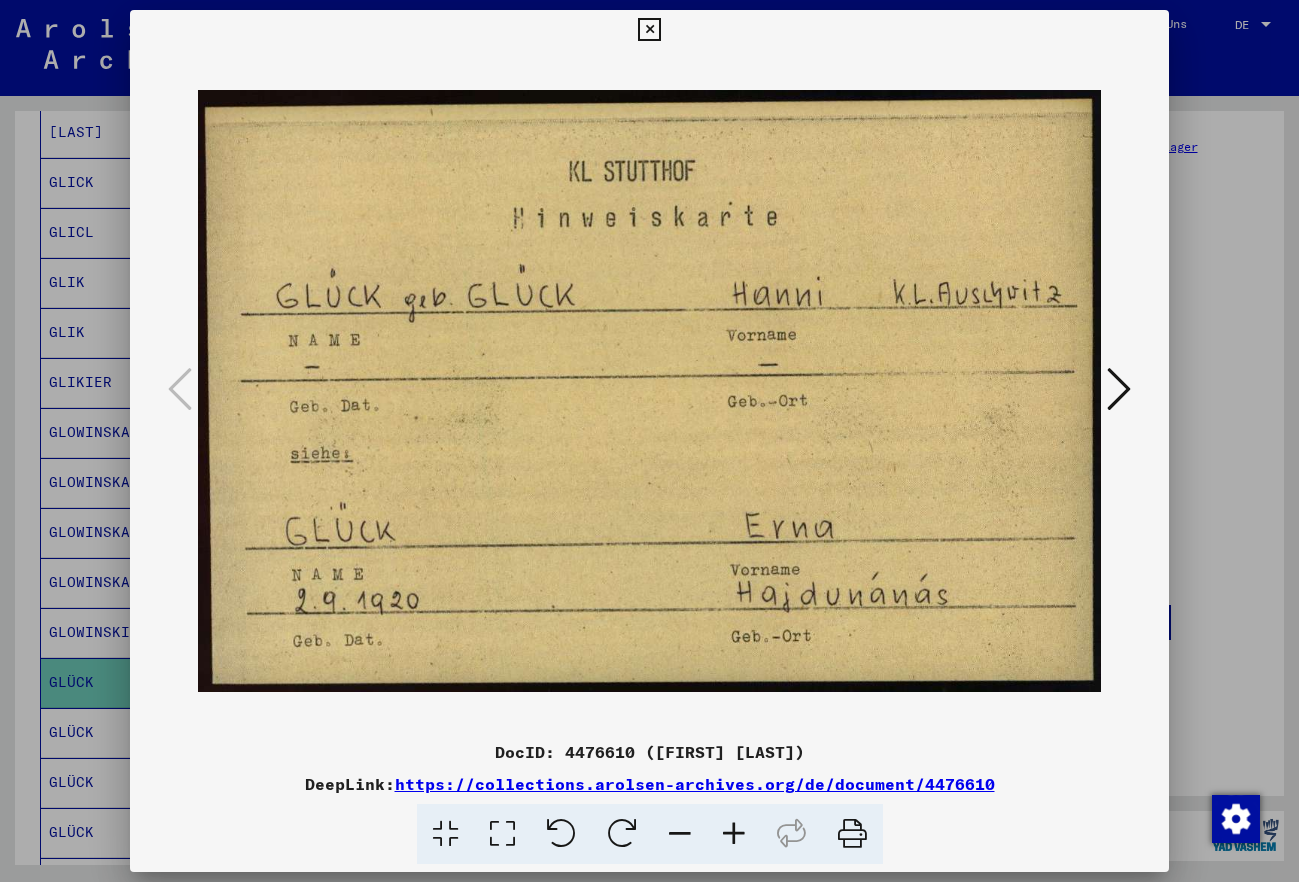 click at bounding box center [649, 30] 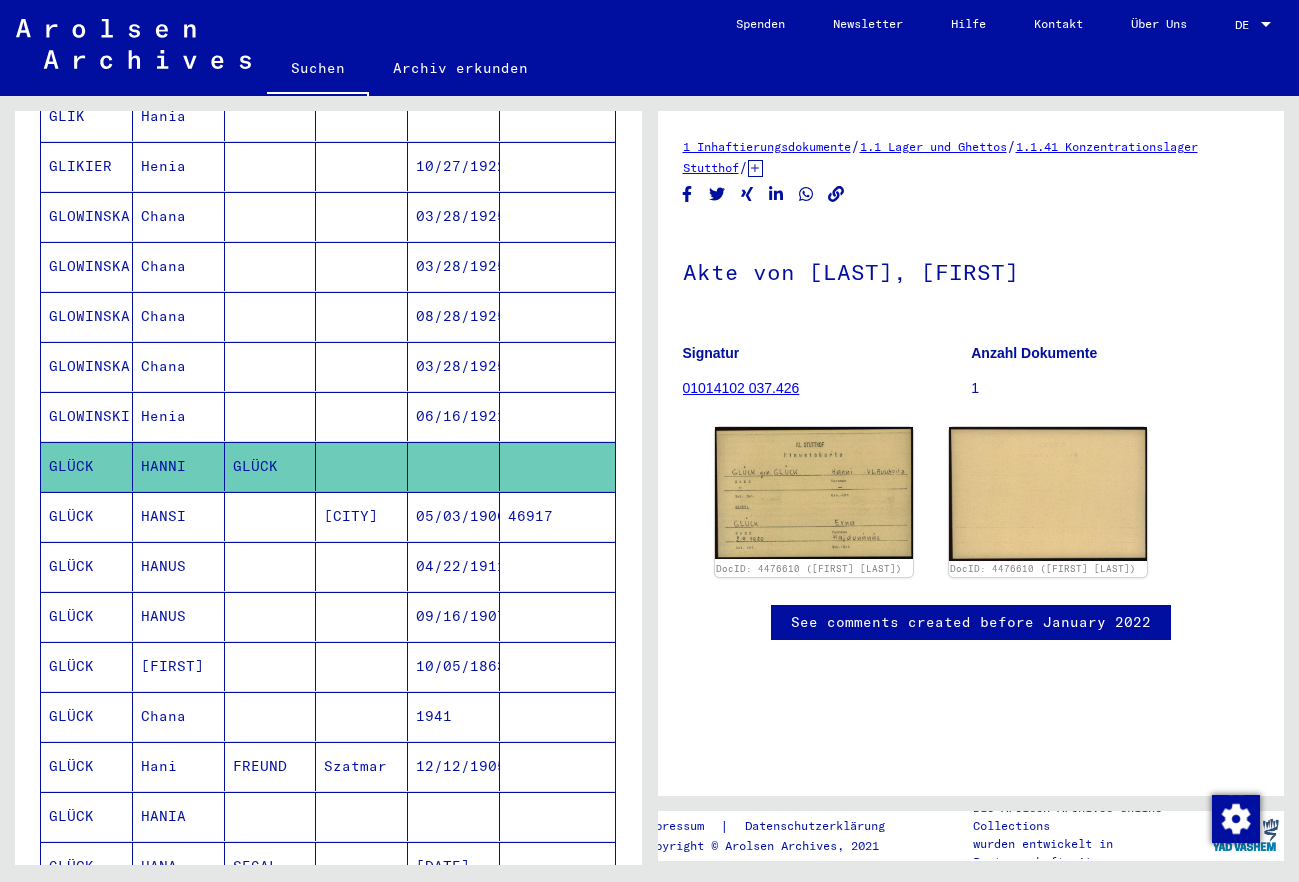 scroll, scrollTop: 692, scrollLeft: 0, axis: vertical 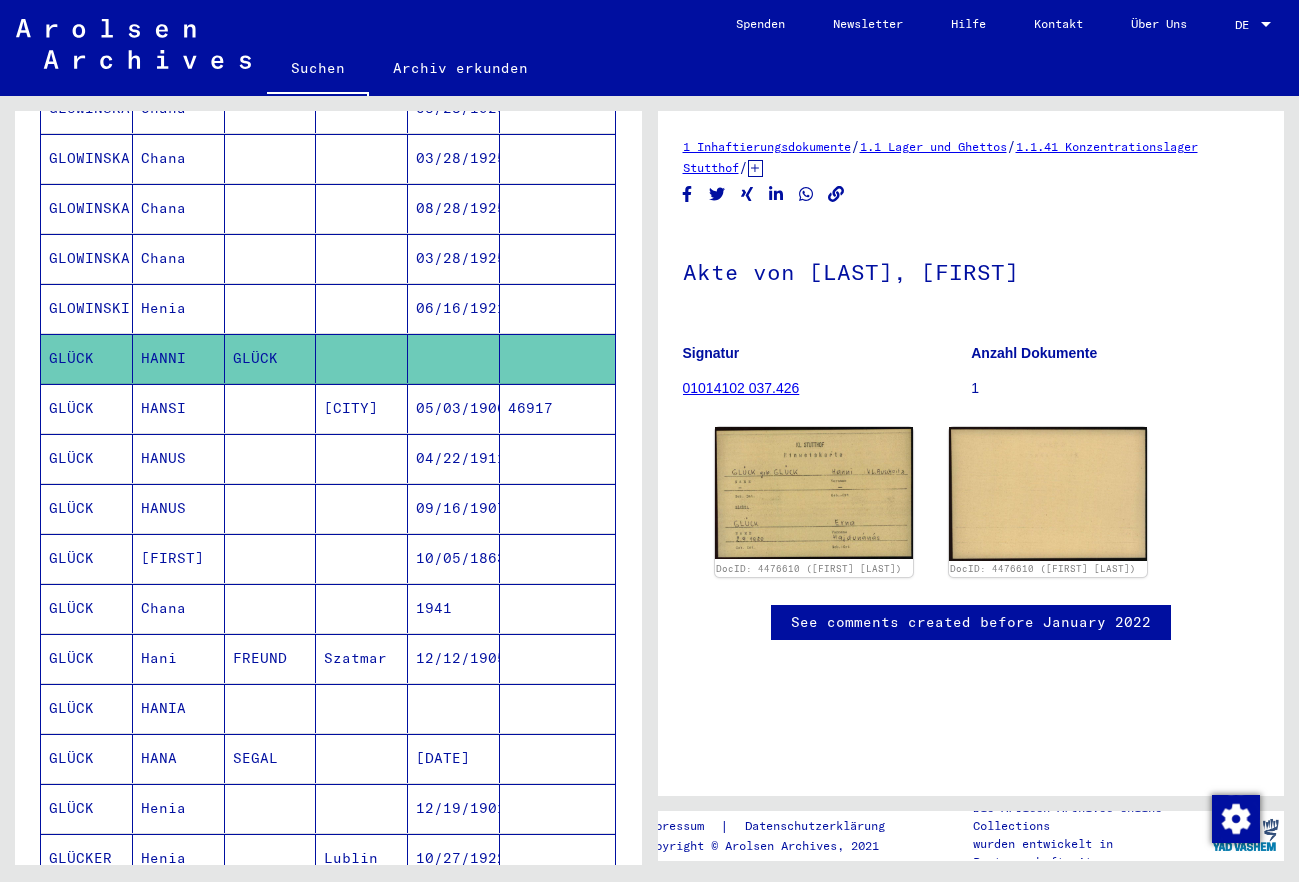 click on "10/05/1863" at bounding box center [454, 608] 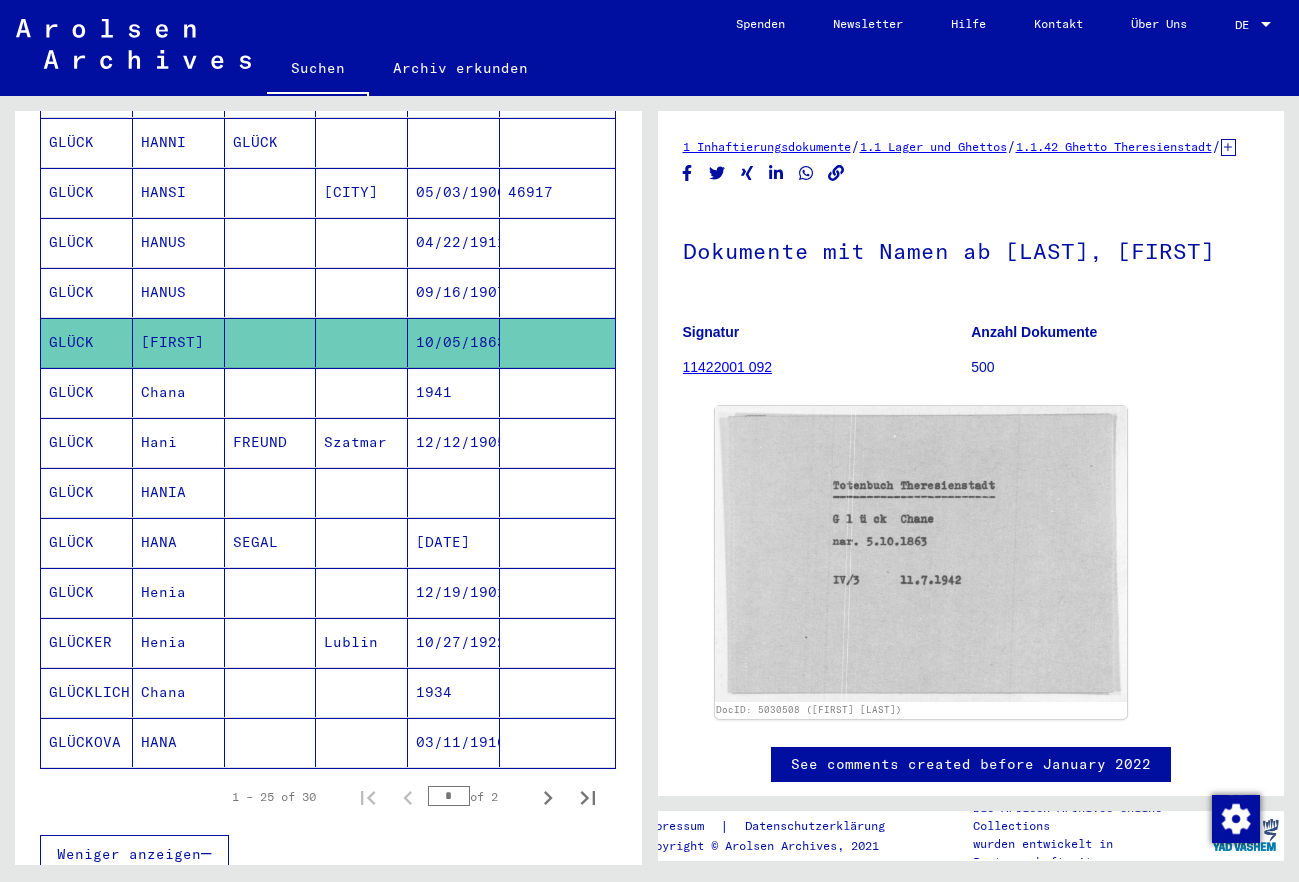 scroll, scrollTop: 1016, scrollLeft: 0, axis: vertical 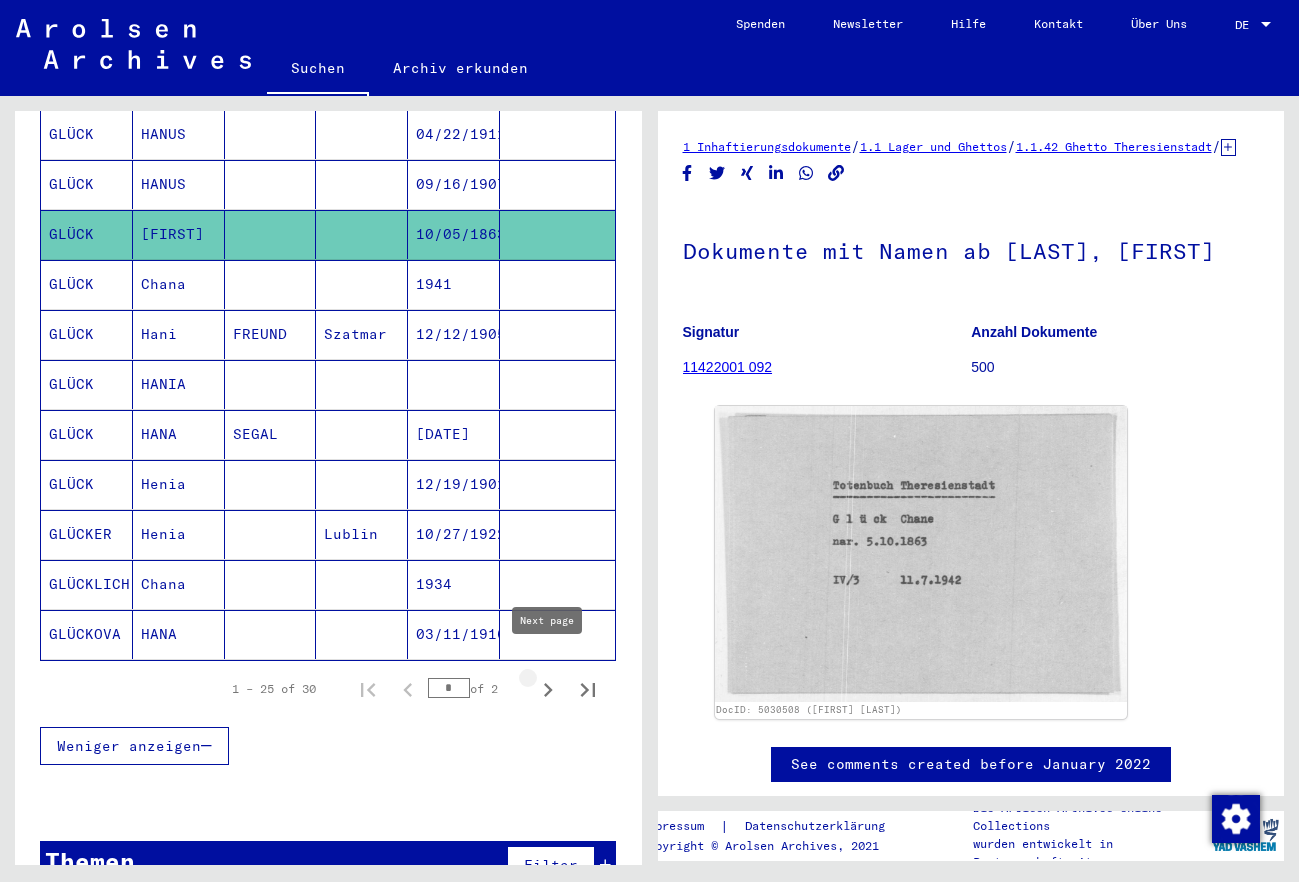 click 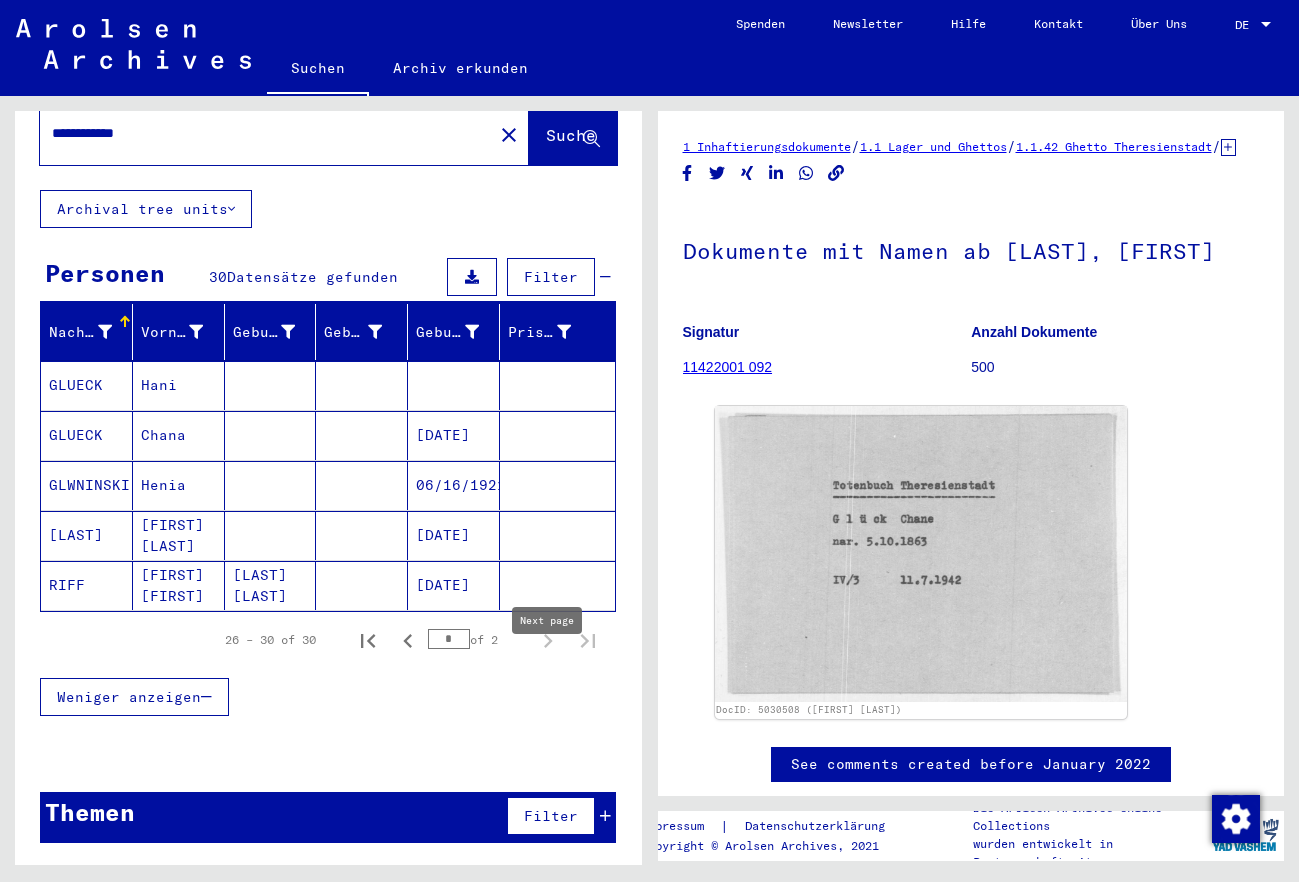 scroll, scrollTop: 44, scrollLeft: 0, axis: vertical 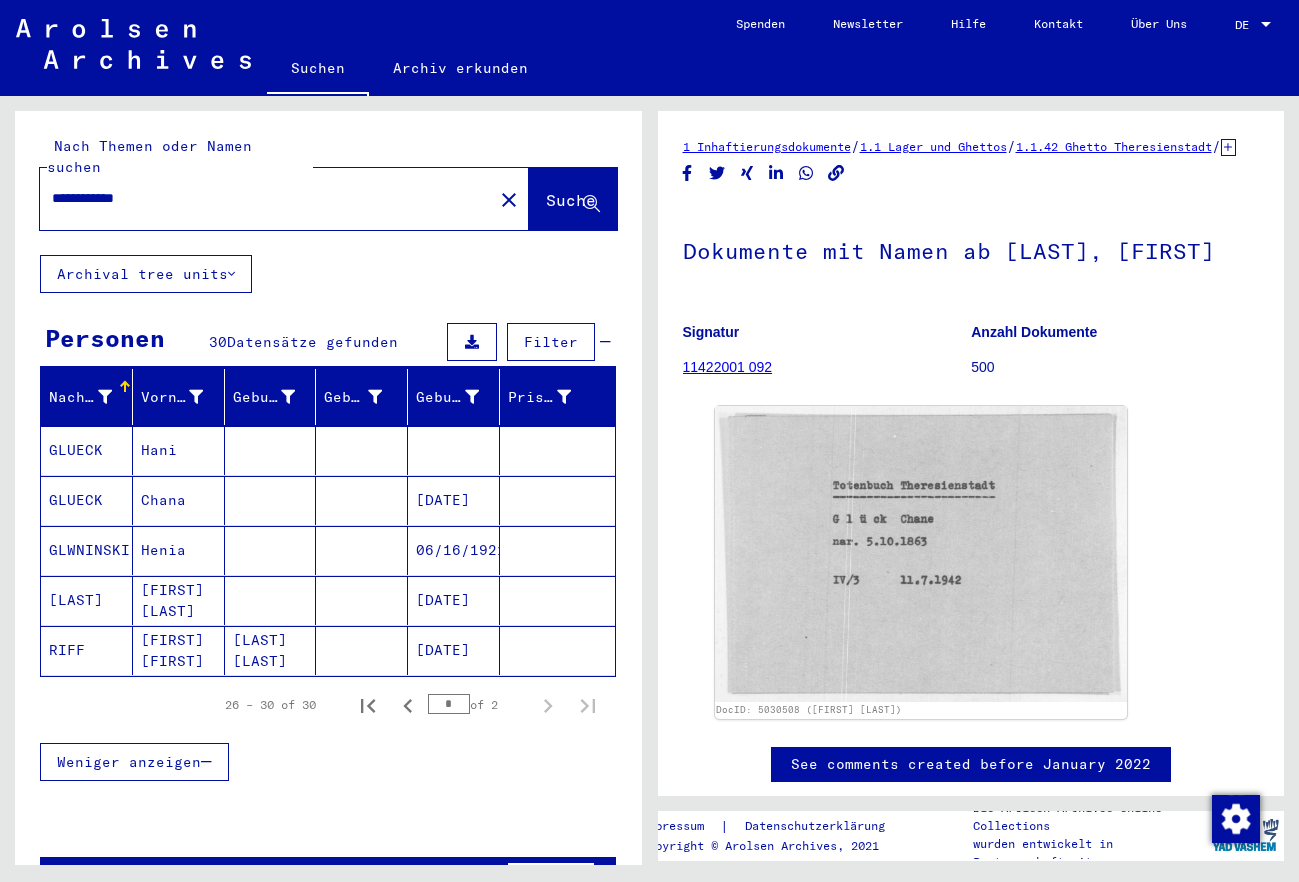 drag, startPoint x: 214, startPoint y: 183, endPoint x: -109, endPoint y: 169, distance: 323.30325 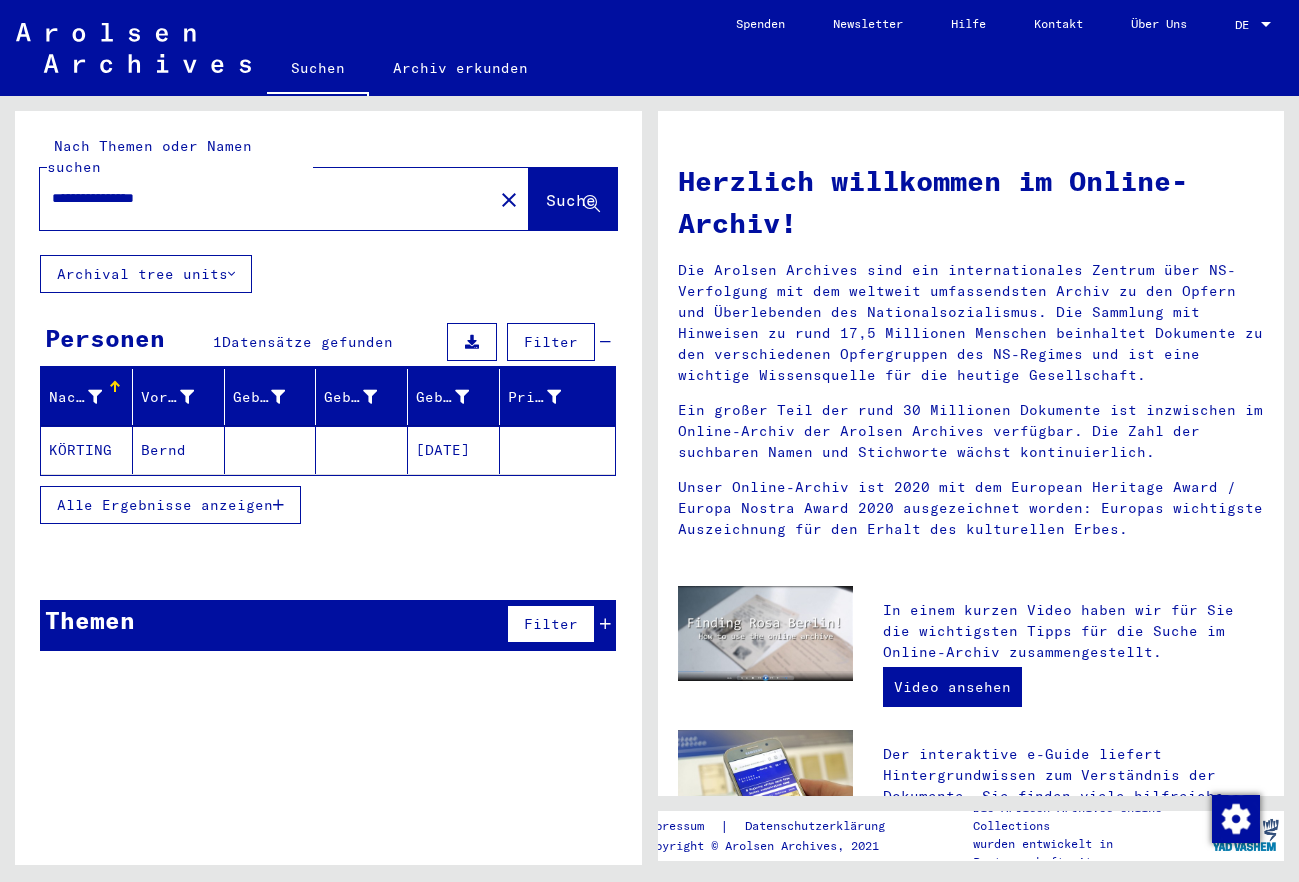 click on "[DATE]" 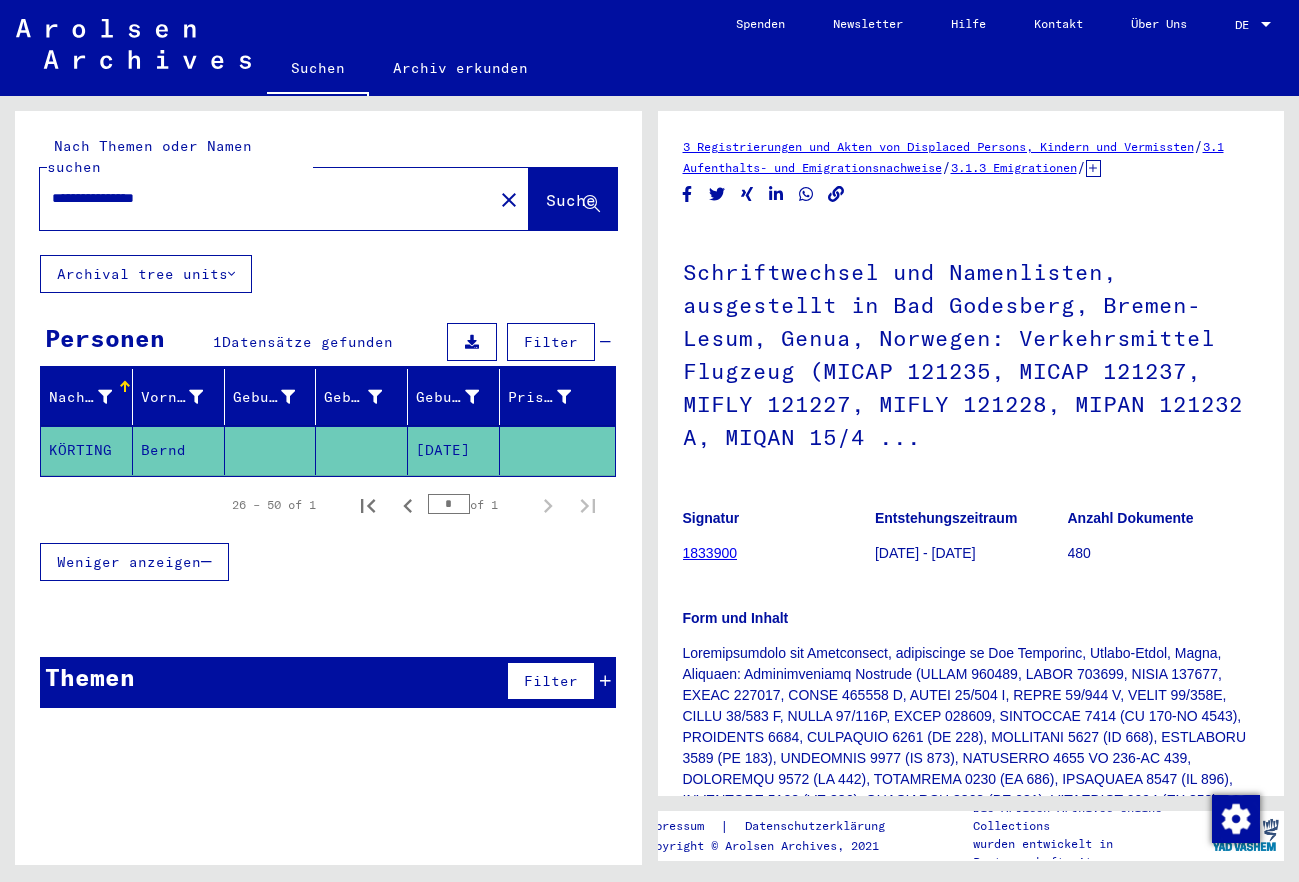 click on "[DATE]" 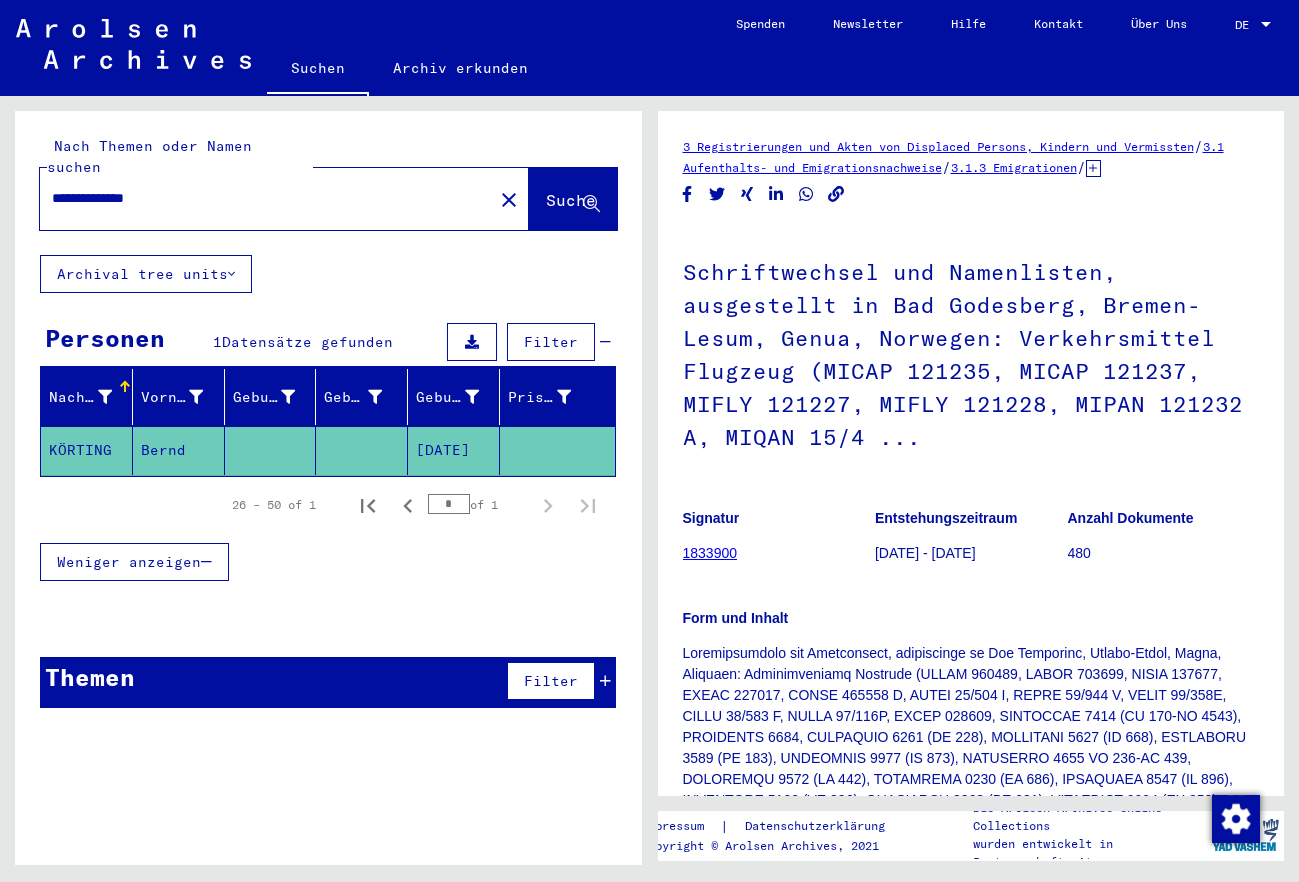 type on "**********" 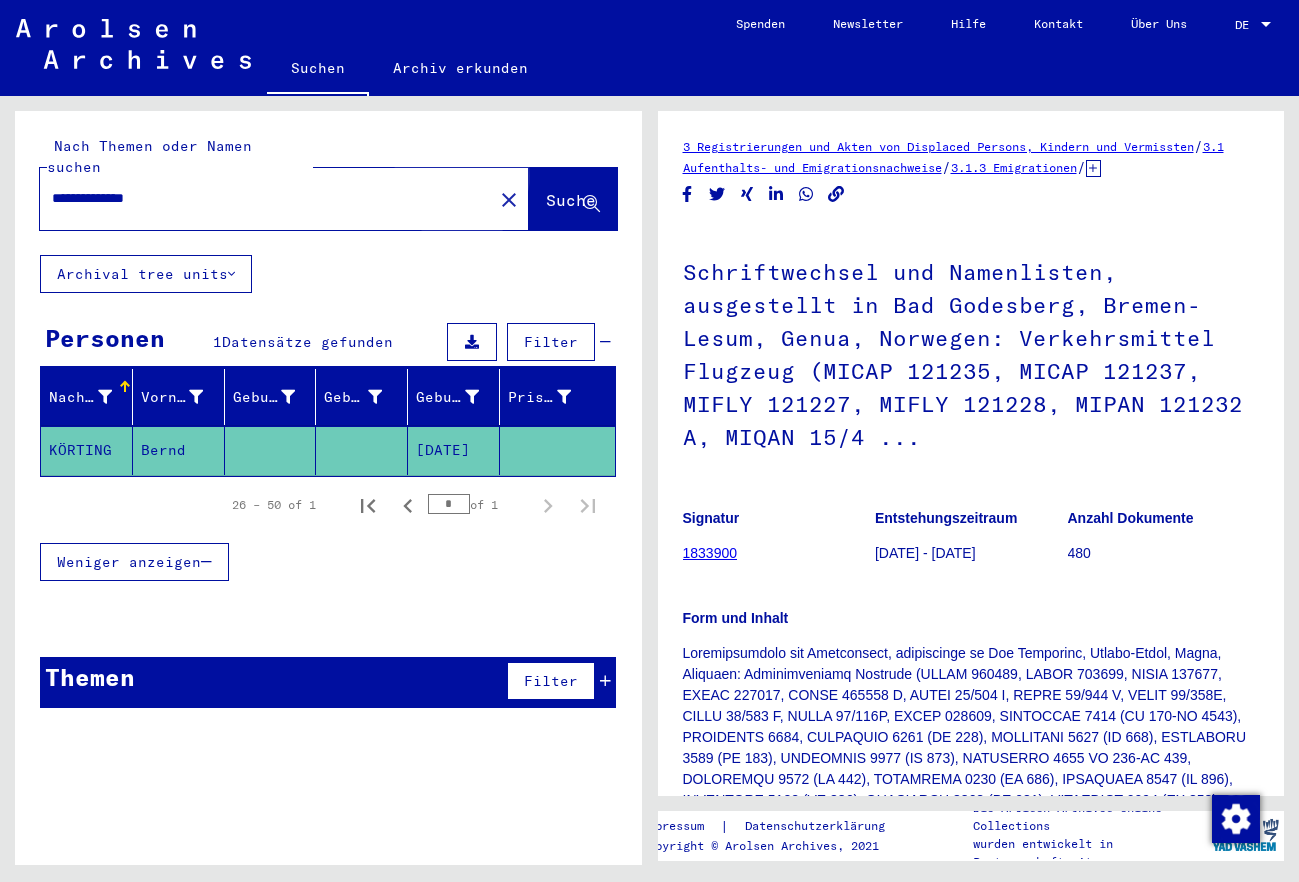 click on "Suche" 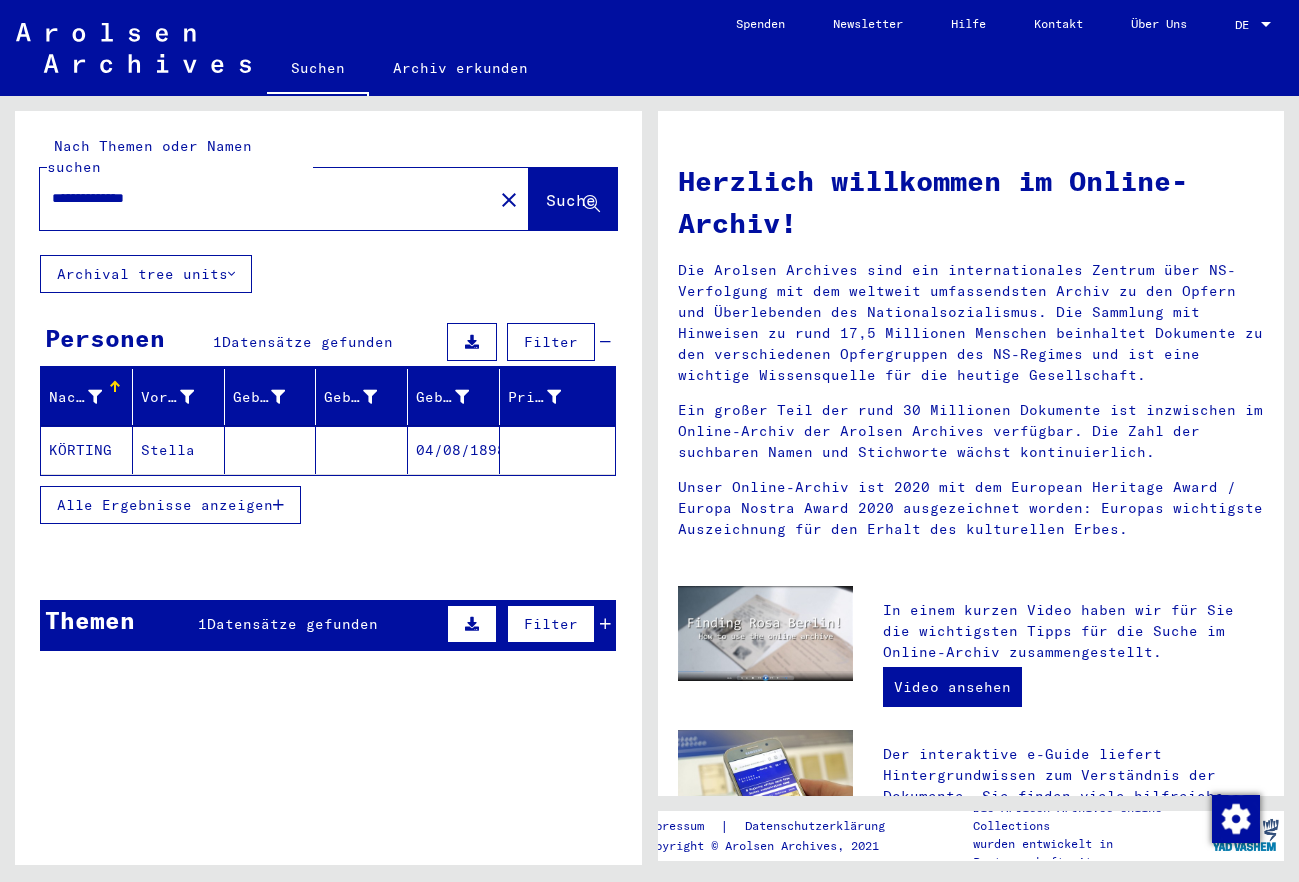 click on "04/08/1898" 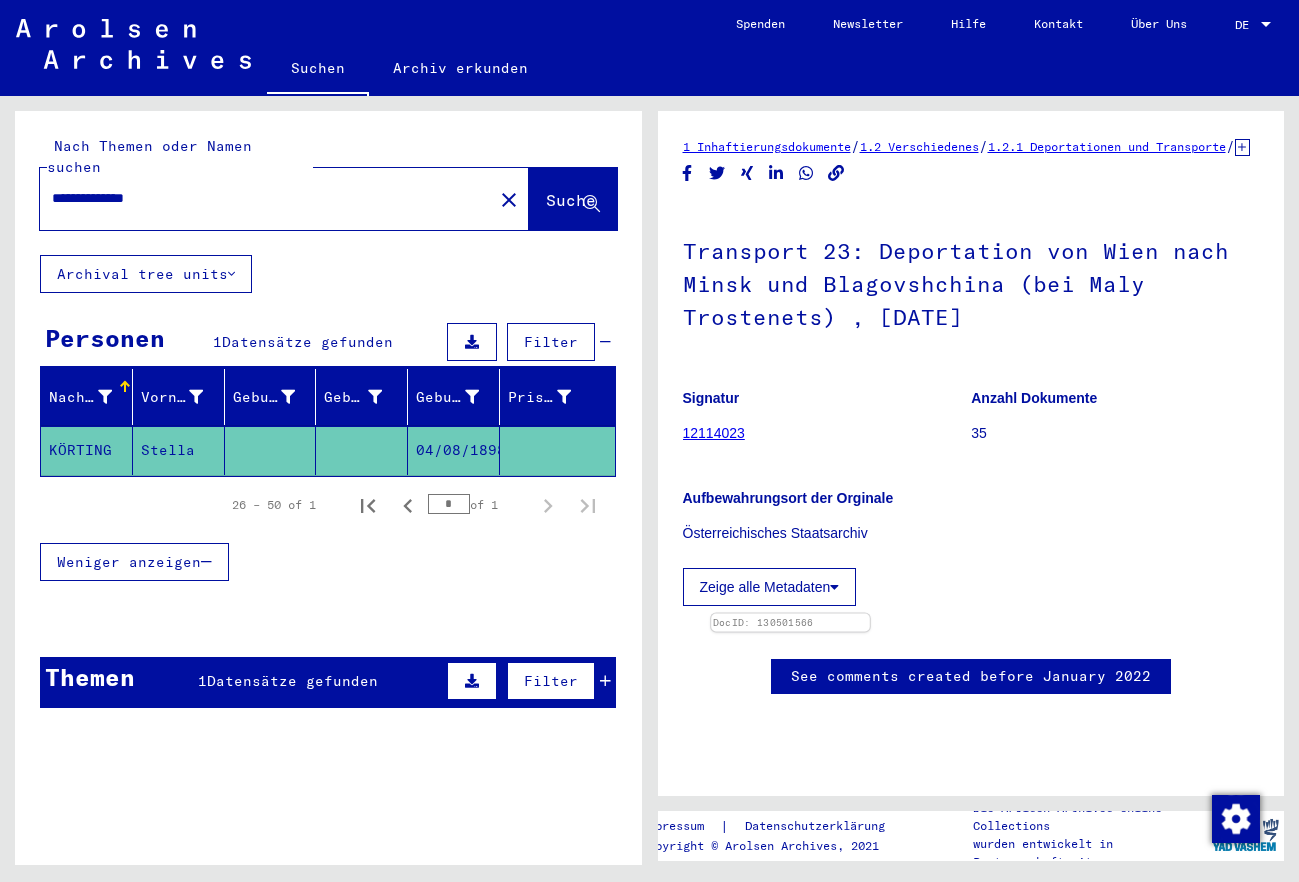 scroll, scrollTop: 216, scrollLeft: 0, axis: vertical 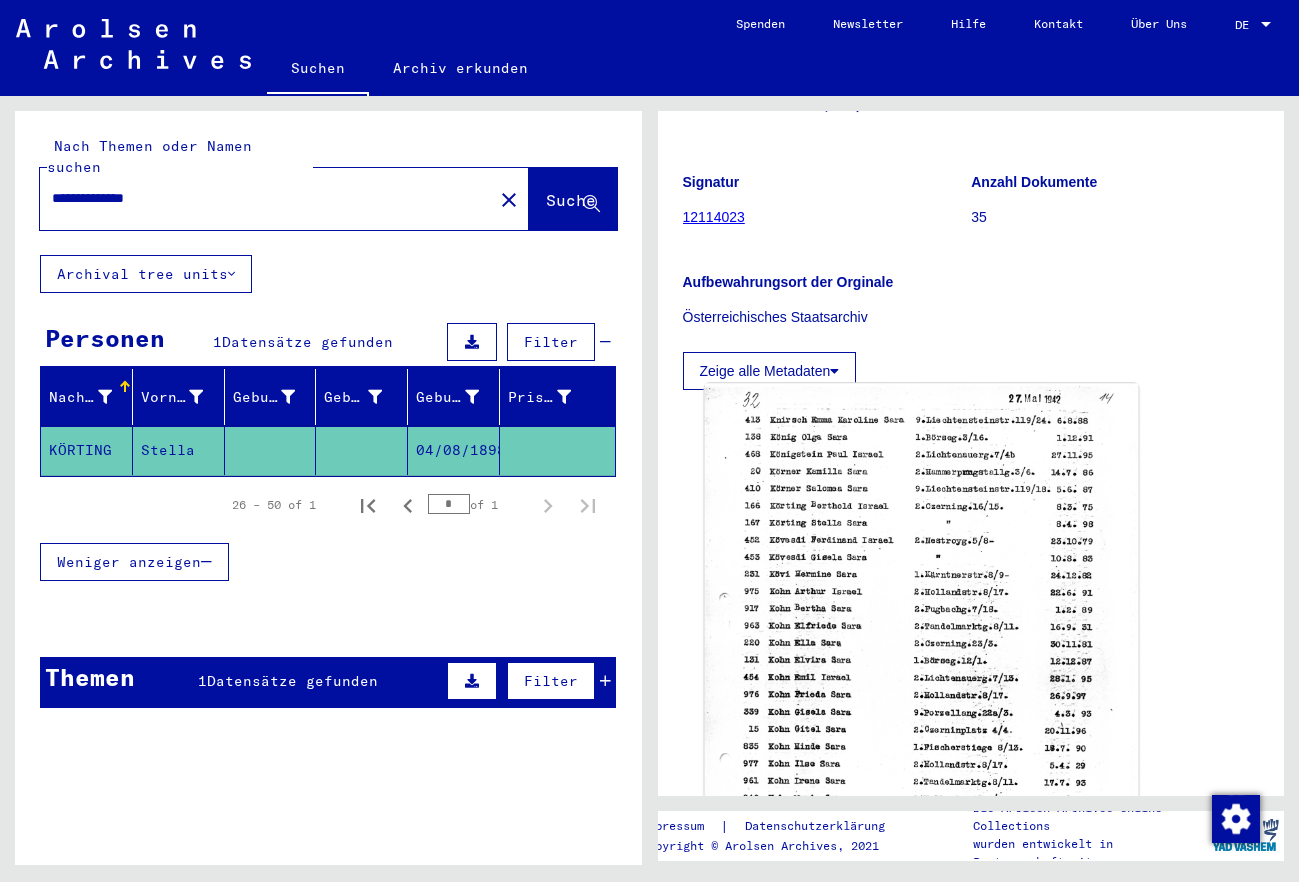 click 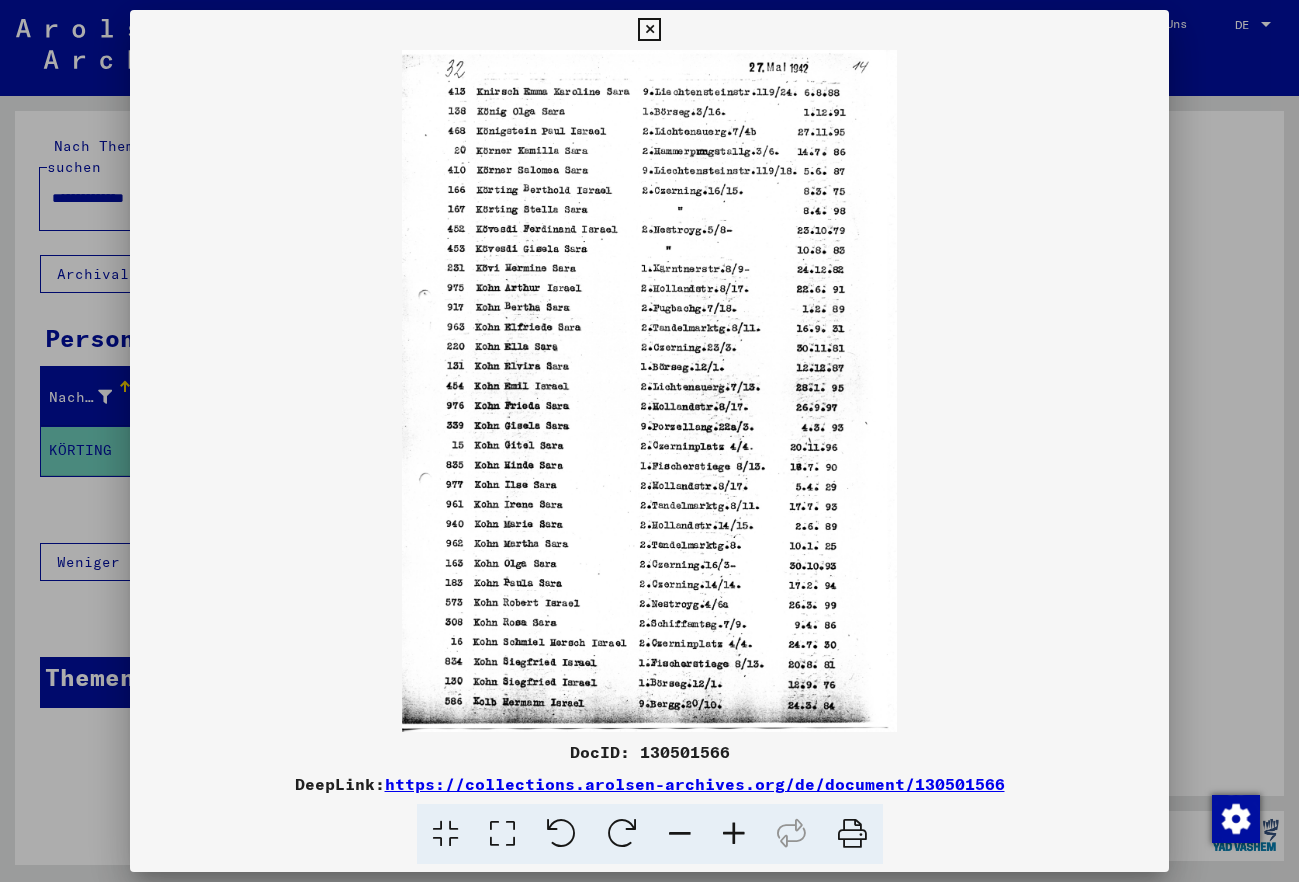 click at bounding box center (734, 834) 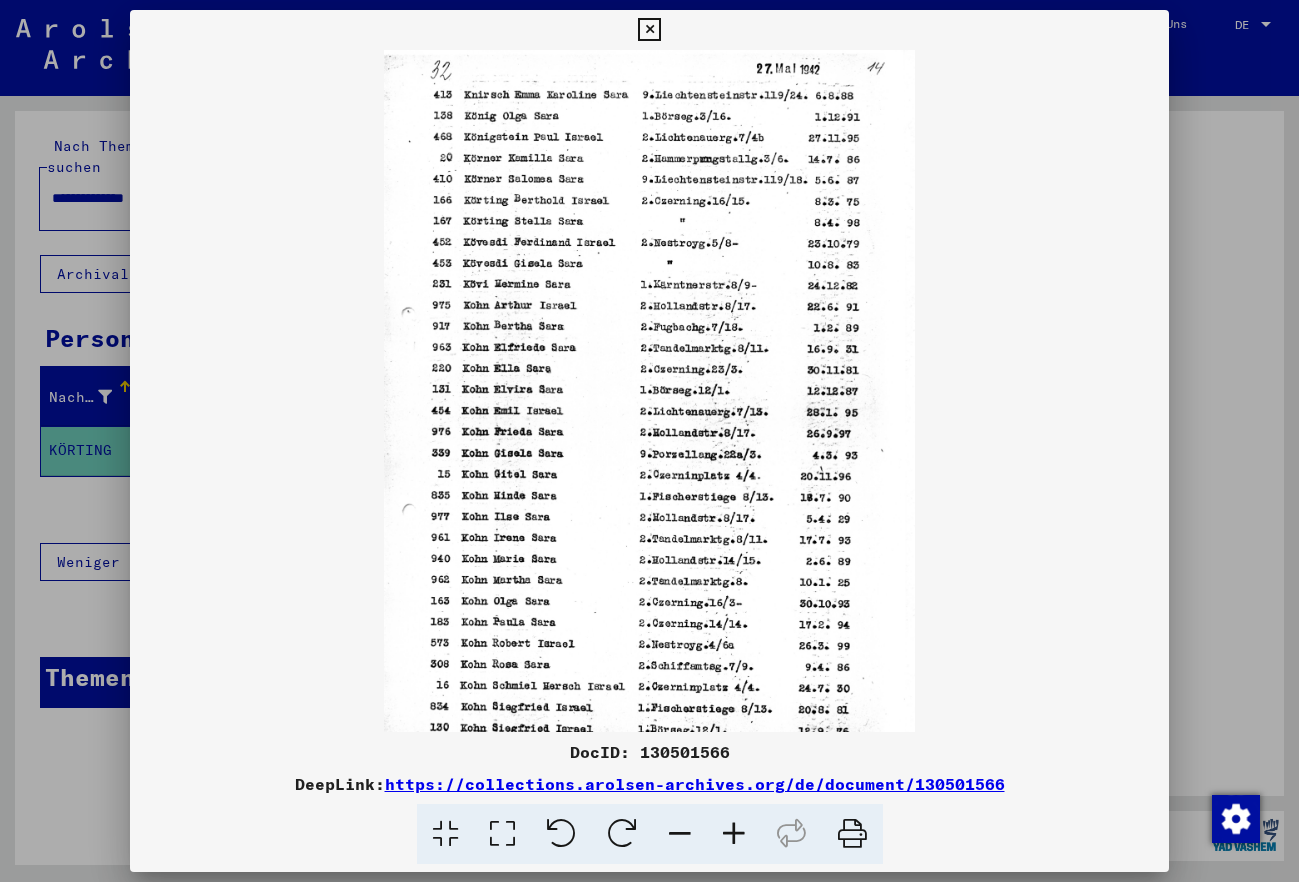 click at bounding box center [734, 834] 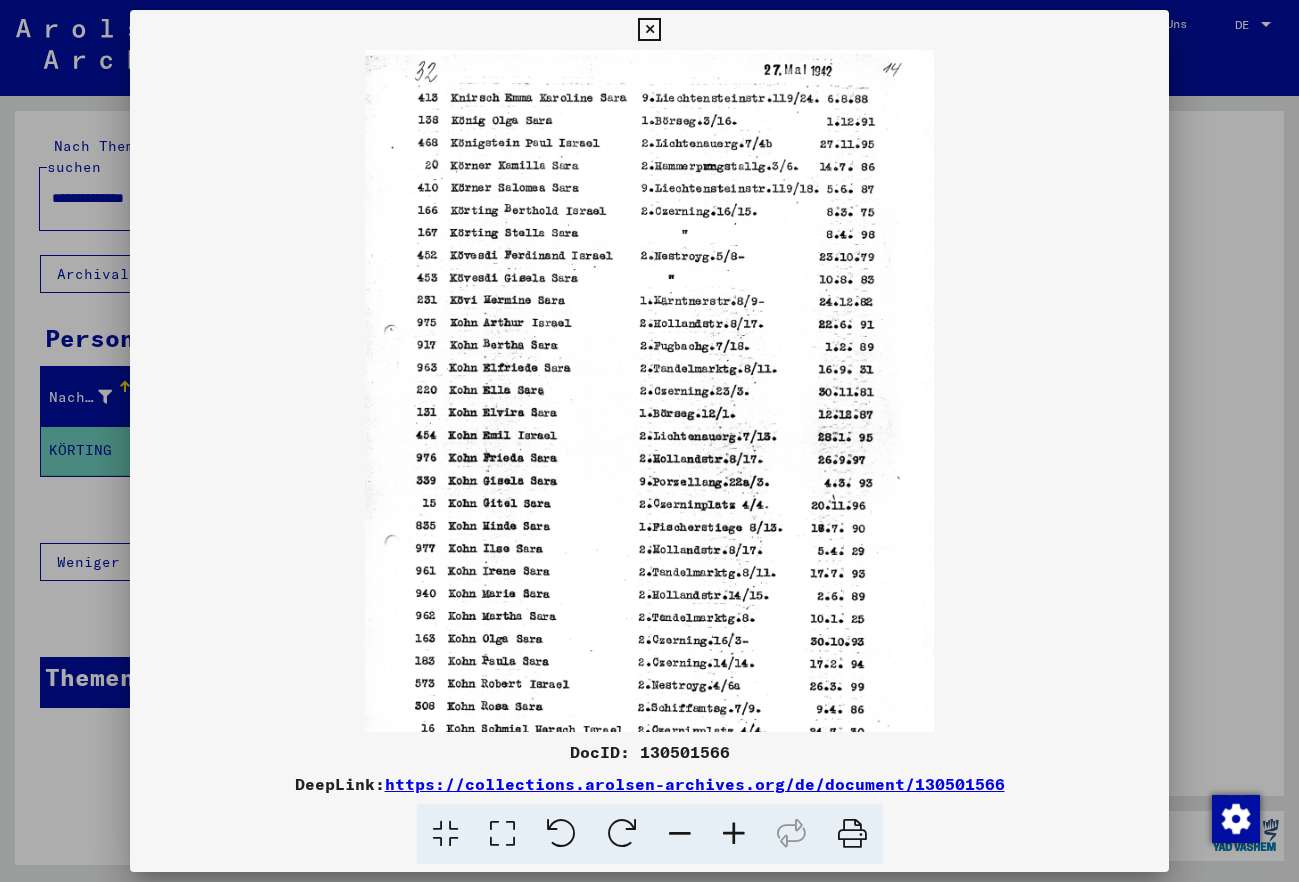 click at bounding box center (734, 834) 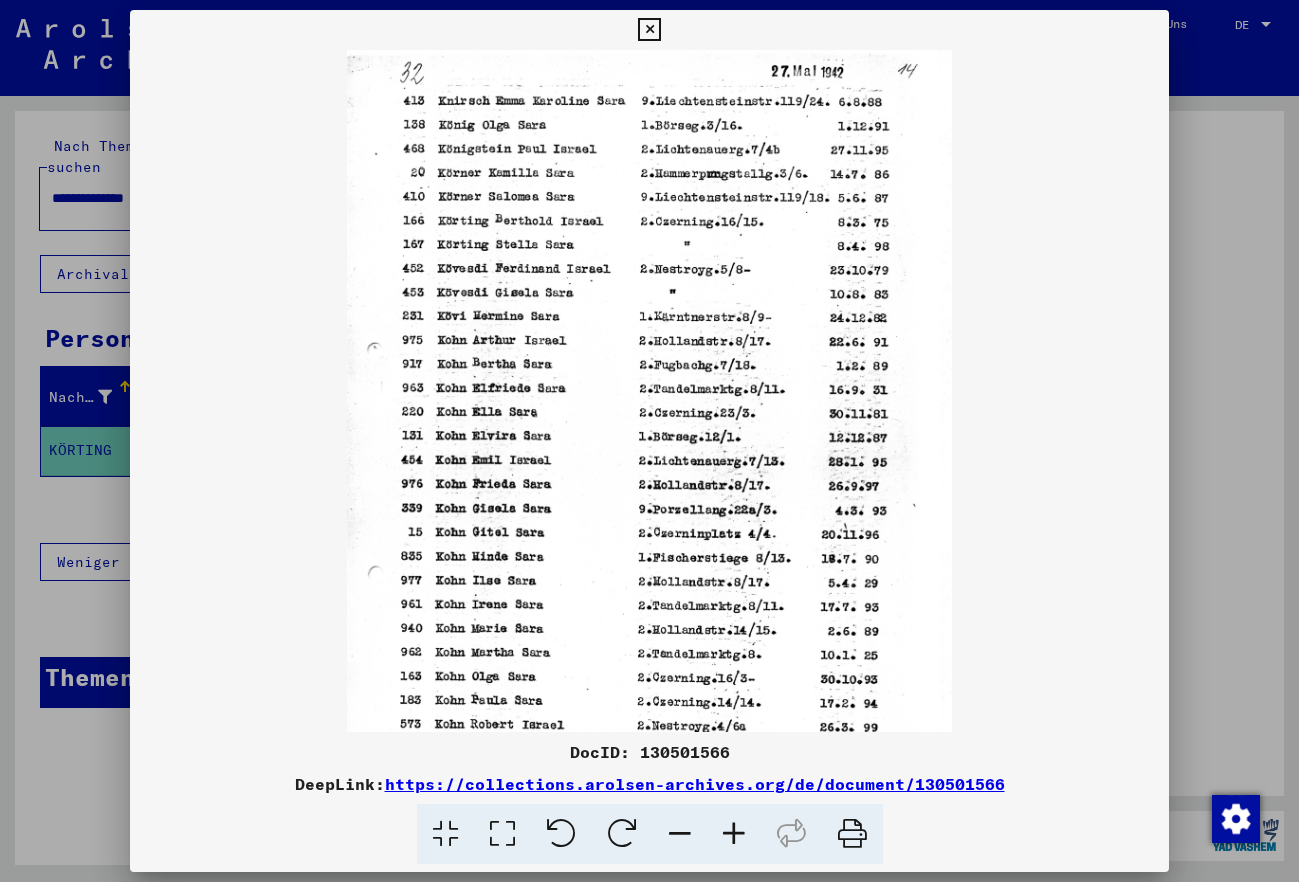 click at bounding box center [734, 834] 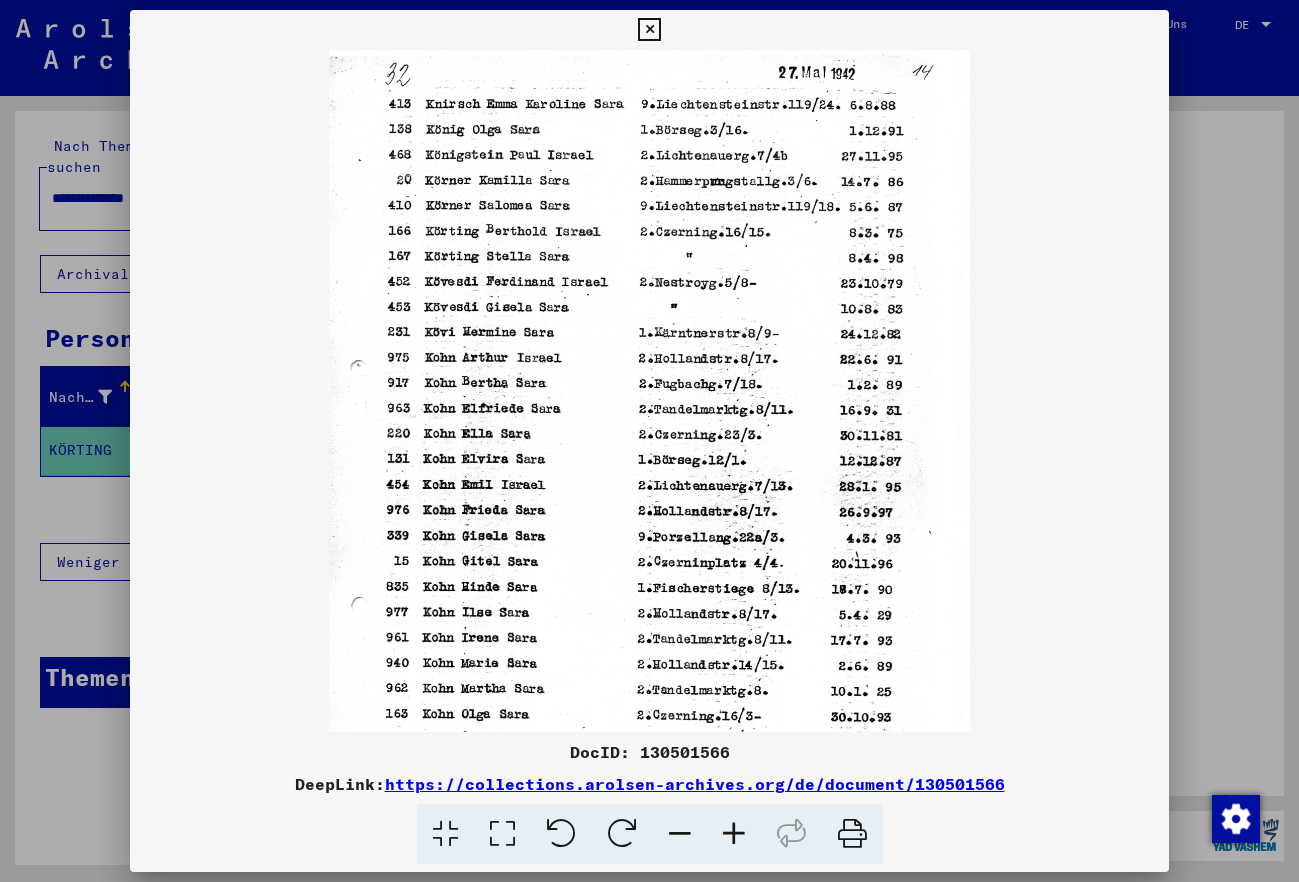click at bounding box center (734, 834) 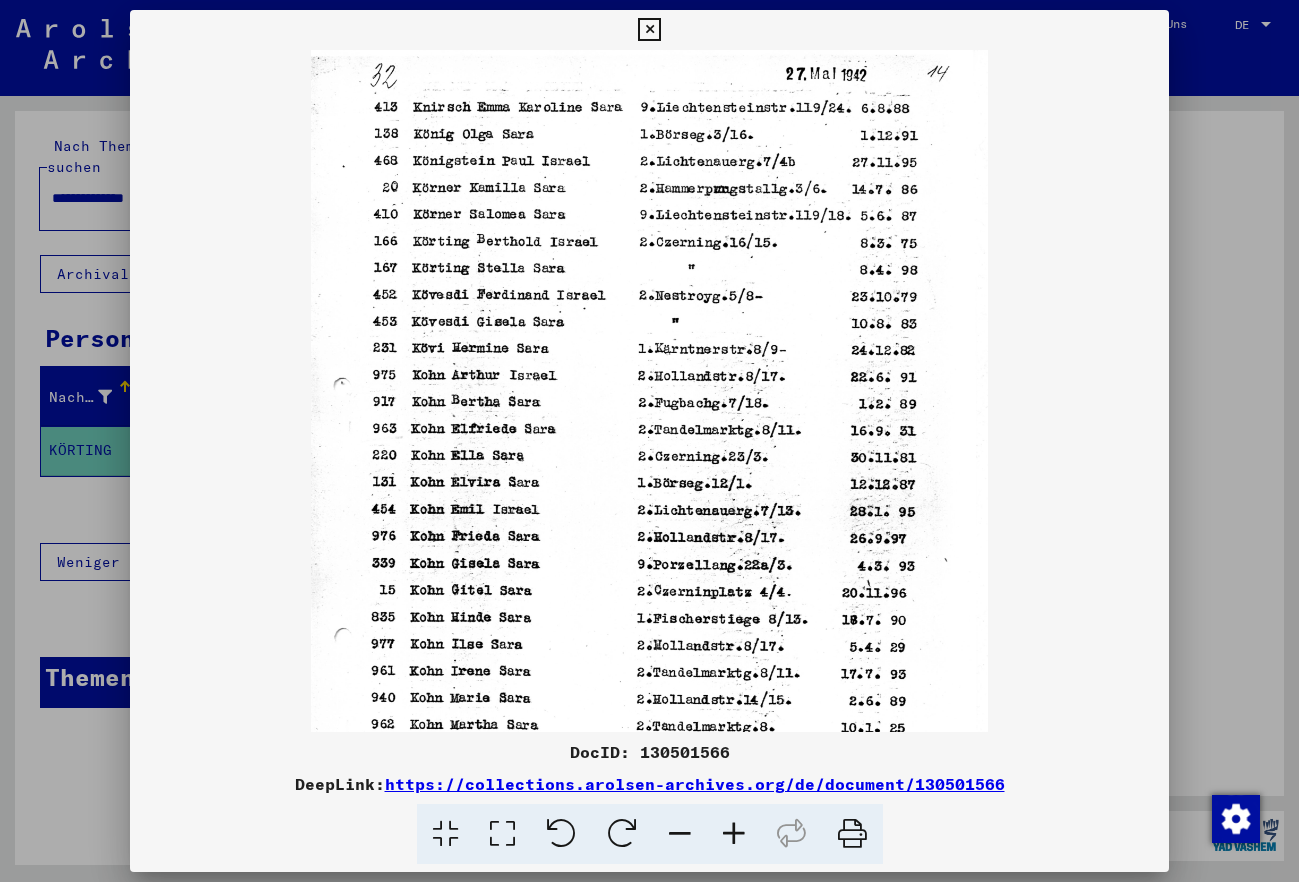 click at bounding box center (734, 834) 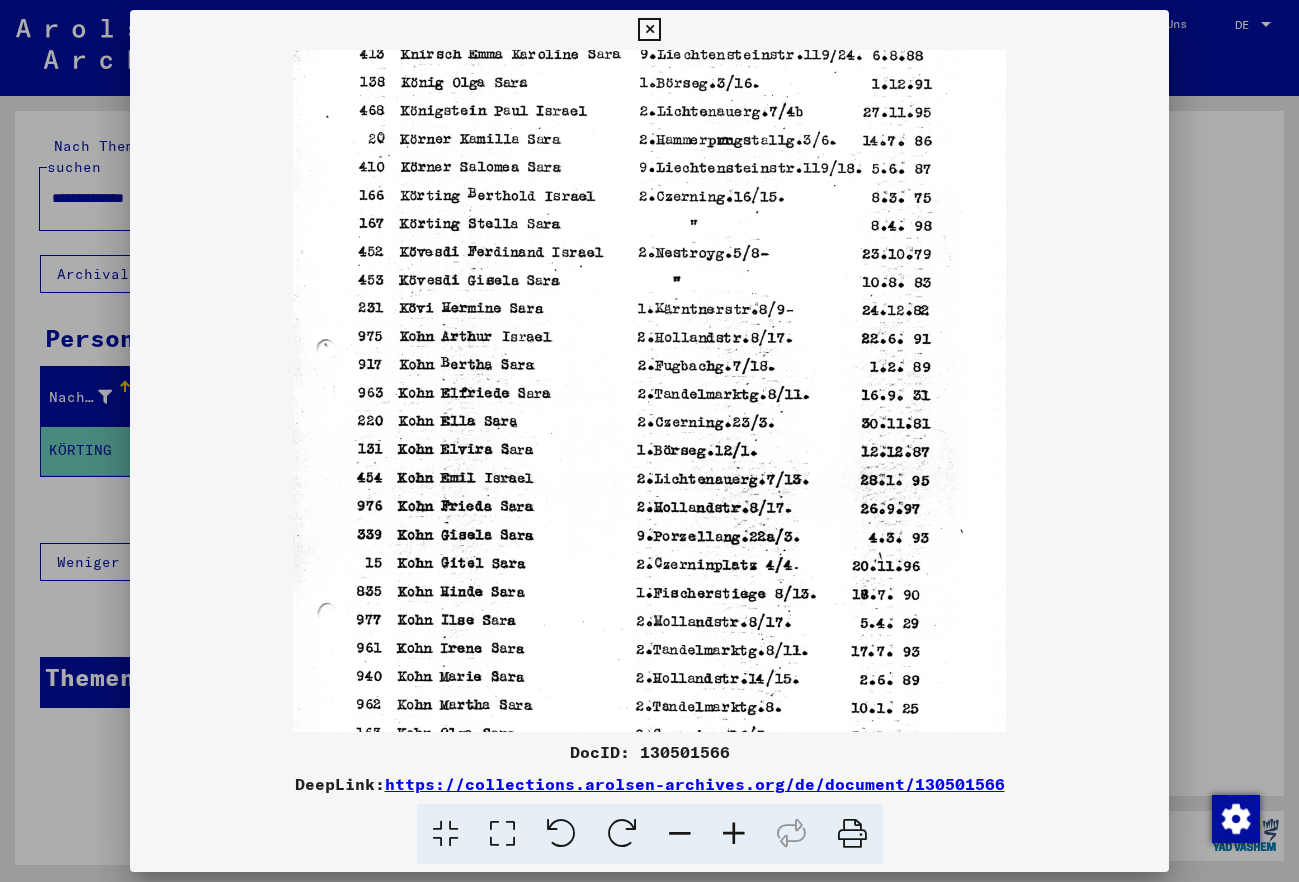 scroll, scrollTop: 74, scrollLeft: 0, axis: vertical 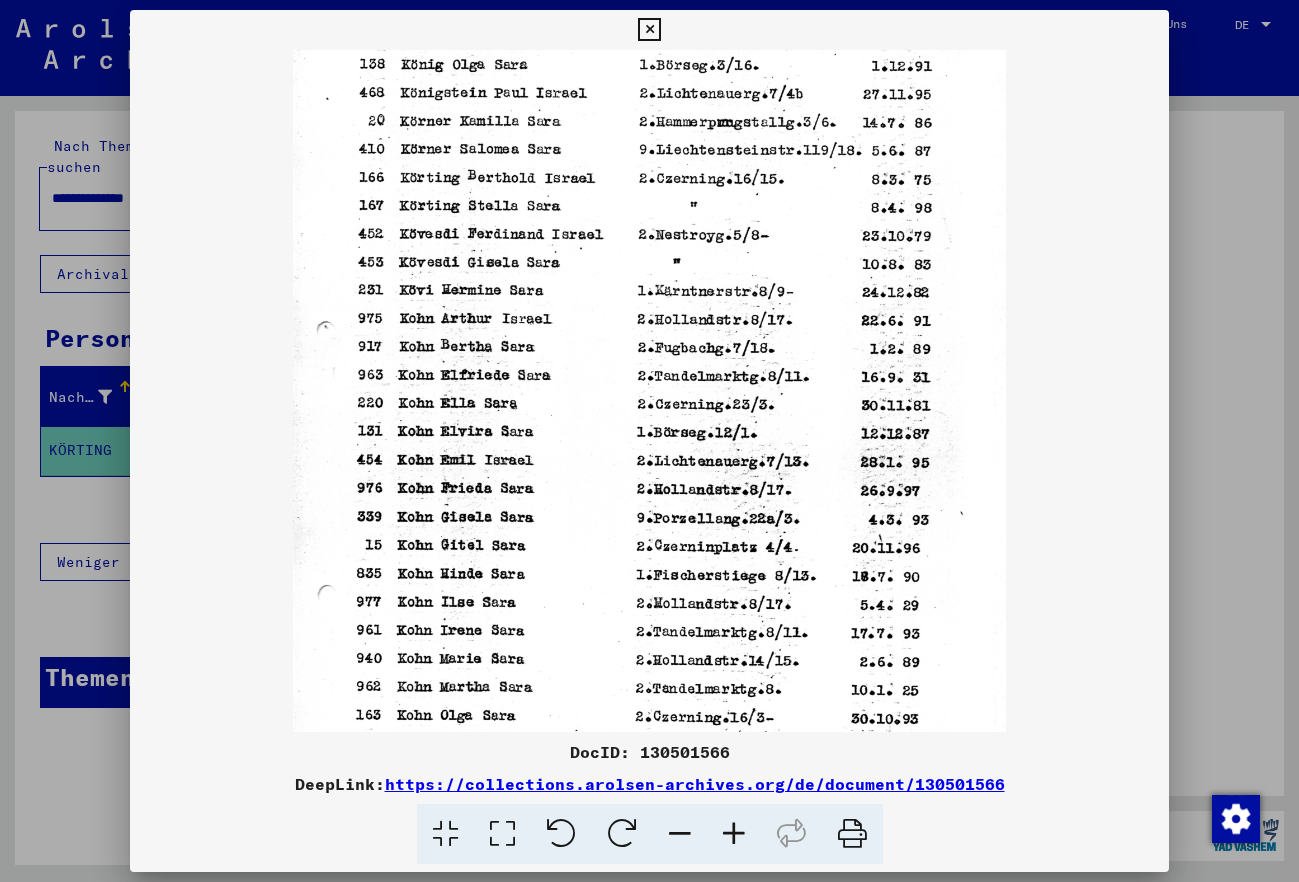 drag, startPoint x: 555, startPoint y: 444, endPoint x: 533, endPoint y: 372, distance: 75.28612 